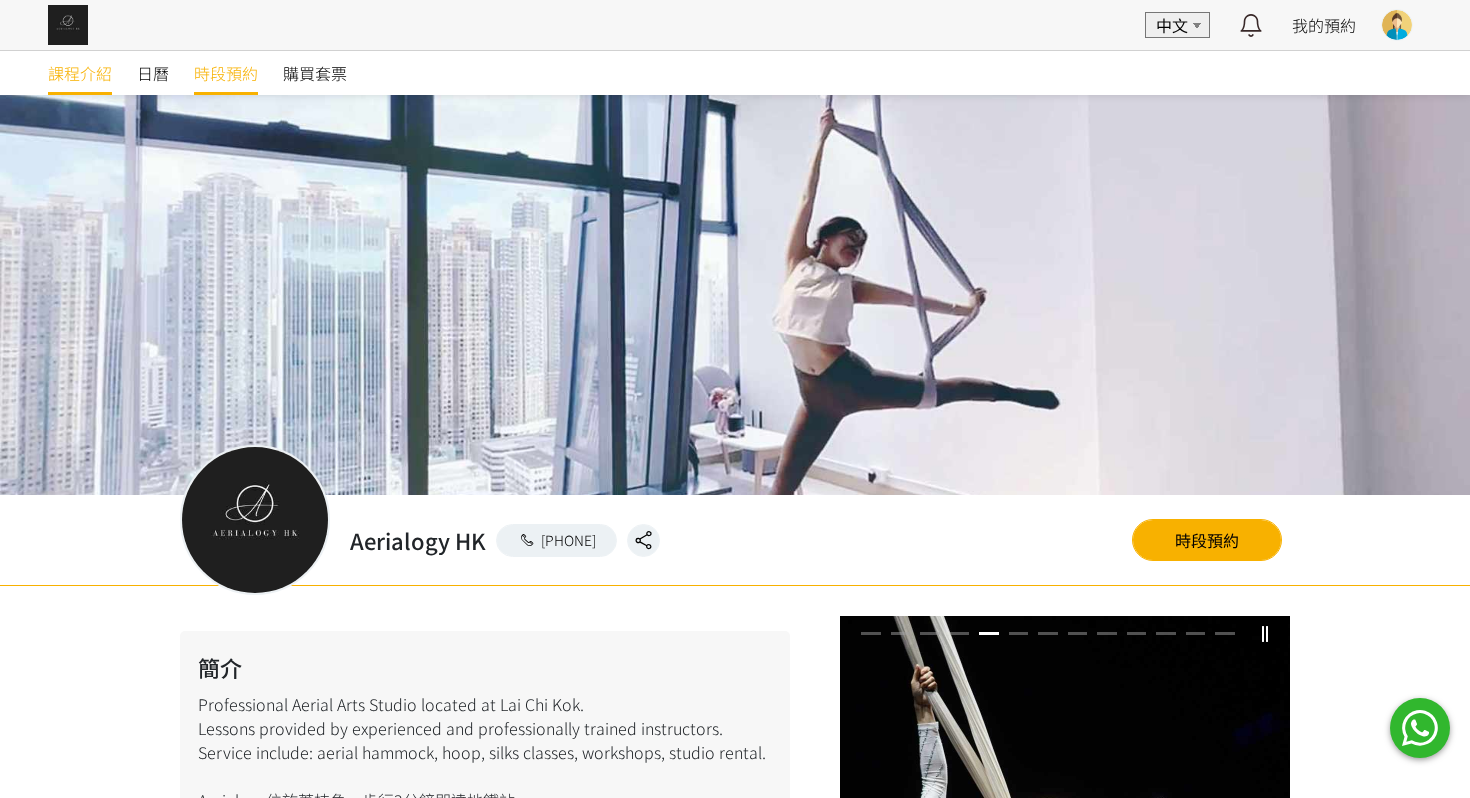 scroll, scrollTop: 1483, scrollLeft: 0, axis: vertical 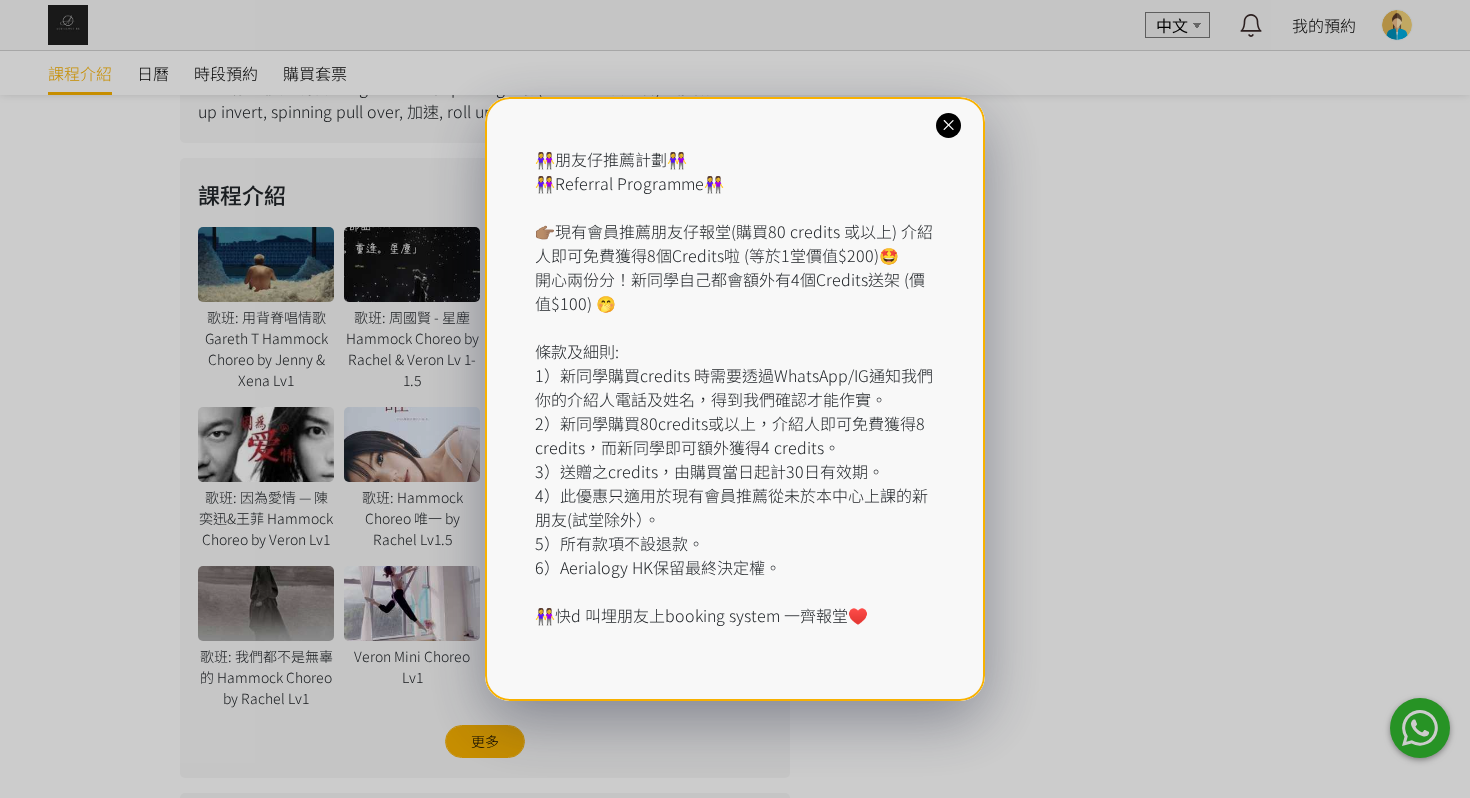 click on "👭朋友仔推薦計劃👭 👭Referral Programme👭 👉🏽現有會員推薦朋友仔報堂(購買80 credits 或以上) 介紹人即可免費獲得8個Credits啦 (等於1堂價值$200)🤩 開心兩份分！新同學自己都會額外有4個Credits送架 (價值$100) 🤭 條款及細則: 1）新同學購買credits 時需要透過WhatsApp/IG通知我們你的介紹人電話及姓名，得到我們確認才能作實。 2）新同學購買80credits或以上，介紹人即可免費獲得8 credits，而新同學即可額外獲得4 credits。 3）送贈之credits，由購買當日起計30日有效期。 4）此優惠只適用於現有會員推薦從未於本中心上課的新朋友(試堂除外）。 5）所有款項不設退款。 6）Aerialogy HK保留最終決定權。 👭快d 叫埋朋友上booking system 一齊報堂♥️" at bounding box center (735, 399) 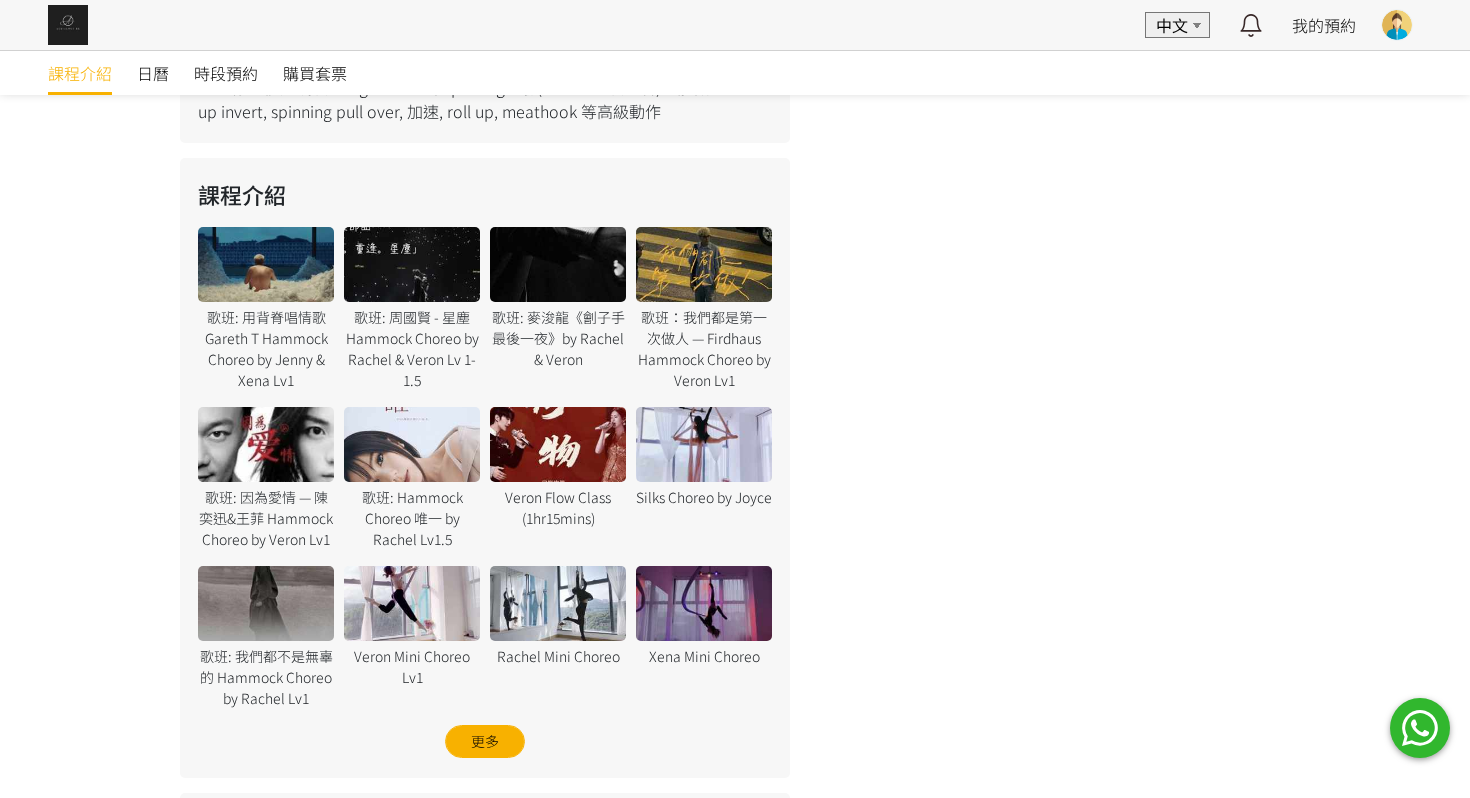 click on "歌班: 用背脊唱情歌 [NAME] Hammock Choreo by [NAME] & [NAME] Lv1     歌班: [ARTIST] - [SONG] Hammock Choreo by [NAME] & [NAME] Lv 1-1.5     歌班: [ARTIST]《[SONG]》by [NAME] & [NAME]     歌班：我們都是第一次做人 — [NAME] Hammock Choreo by [NAME] Lv1     歌班: [SONG] — [ARTIST]&[ARTIST] Hammock Choreo by [NAME] Lv1     歌班: Hammock Choreo [SONG] by [NAME] Lv1.5     [NAME] Flow Class ([TIME])     Silks Choreo by [NAME]     歌班: 我們都不是無辜的 Hammock Choreo by [NAME] Lv1     [NAME] Mini Choreo Lv1     [NAME] Mini Choreo     [NAME] Mini Choreo
更多
[NAME] Mini Choreo     Basic Hammock Flow (Lv: Intro)     Hammock - Foundation 1 (Spinning Technique)     Flying Pole Workshop     Mini Choreo Performance Day" at bounding box center [485, 492] 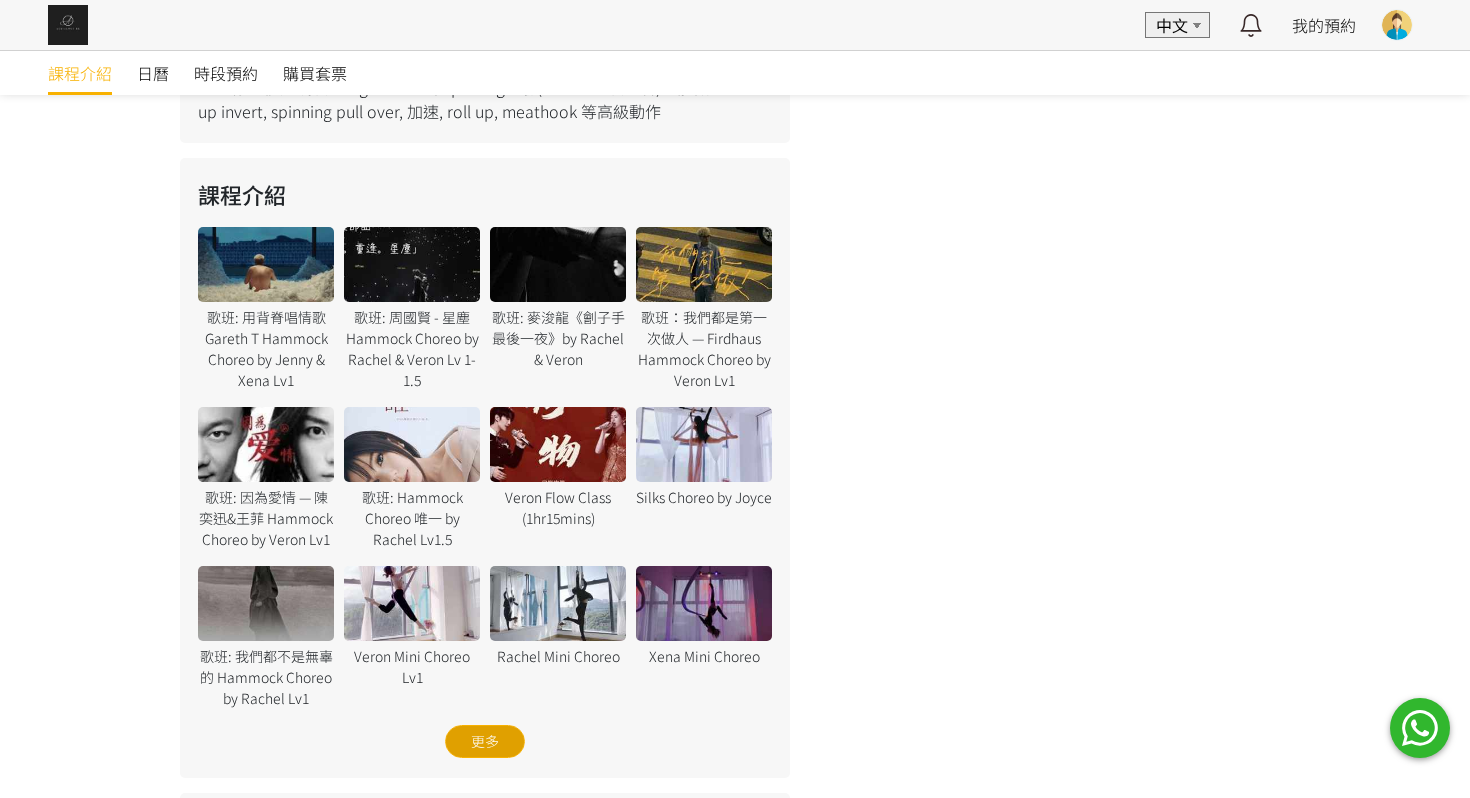 click on "更多" at bounding box center [485, 741] 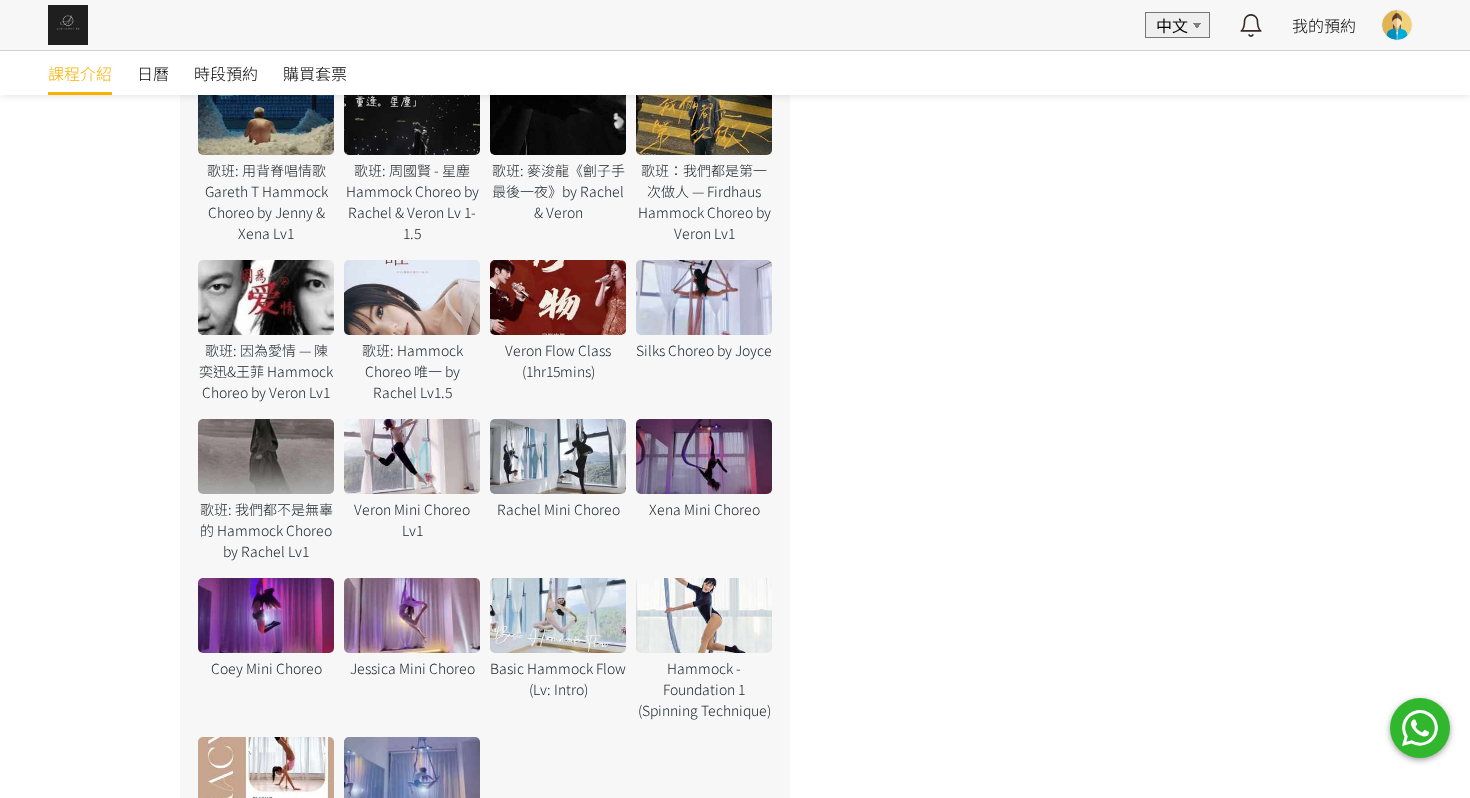 scroll, scrollTop: 1353, scrollLeft: 0, axis: vertical 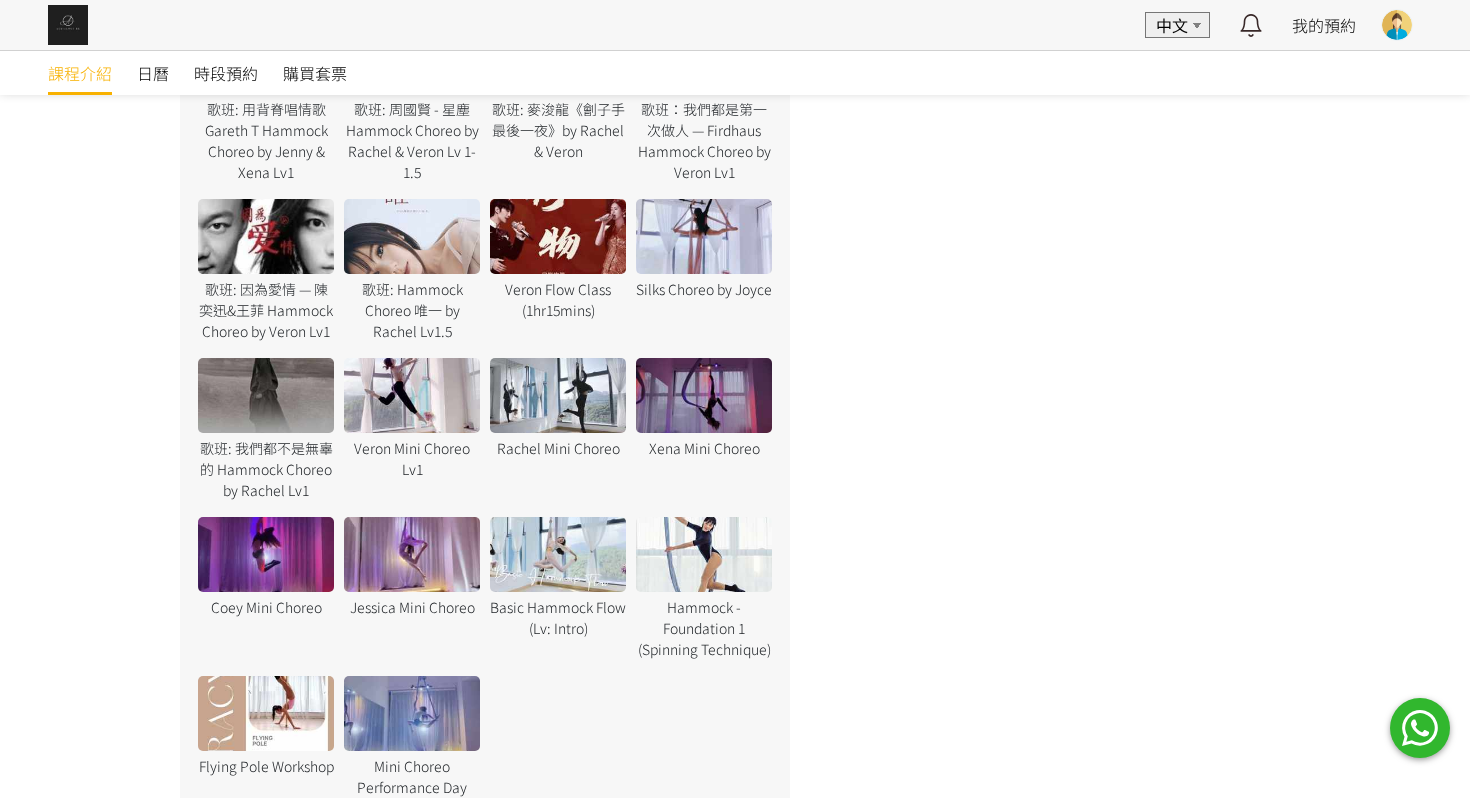 click on "Veron Mini Choreo Lv1" at bounding box center [412, 459] 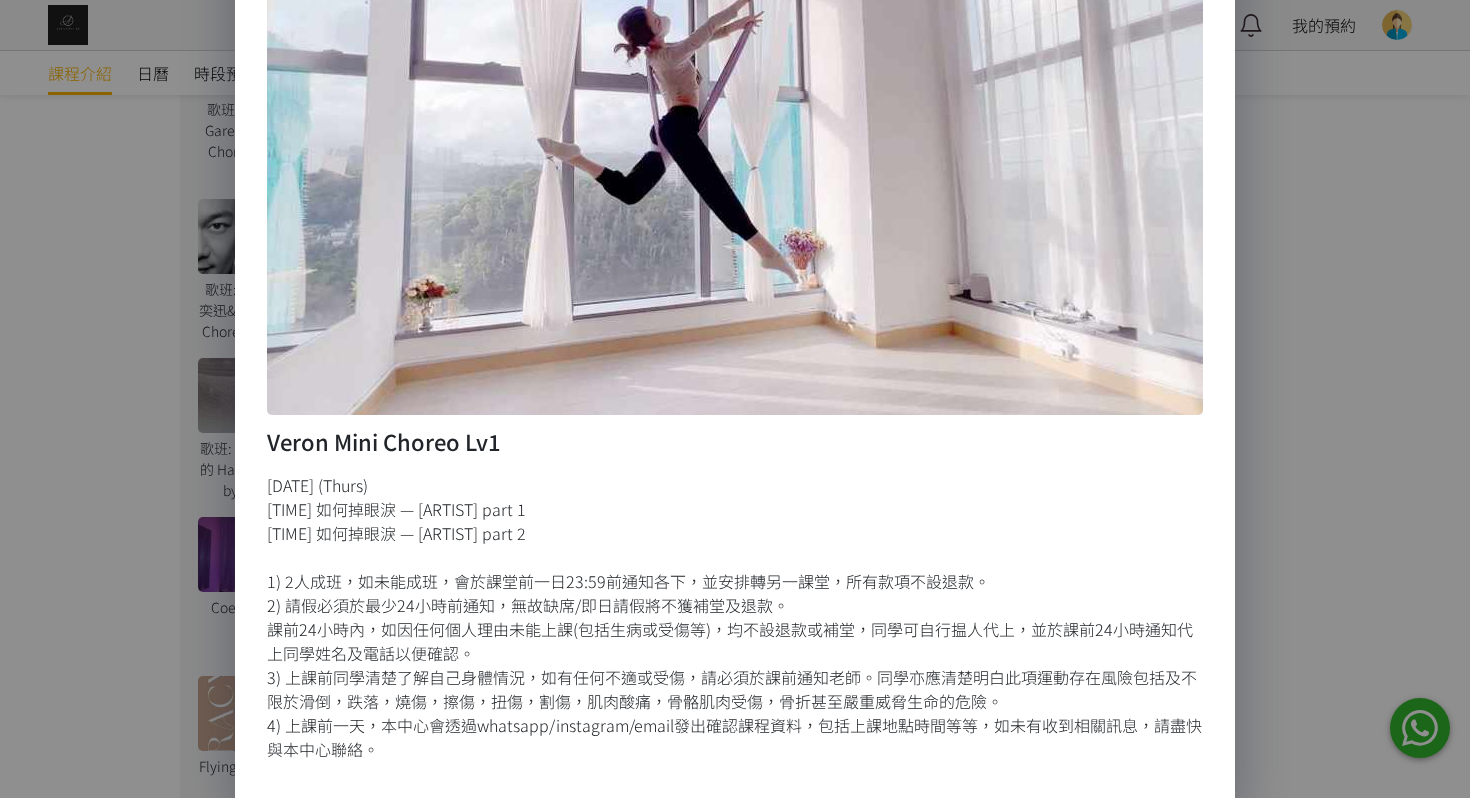 scroll, scrollTop: 170, scrollLeft: 0, axis: vertical 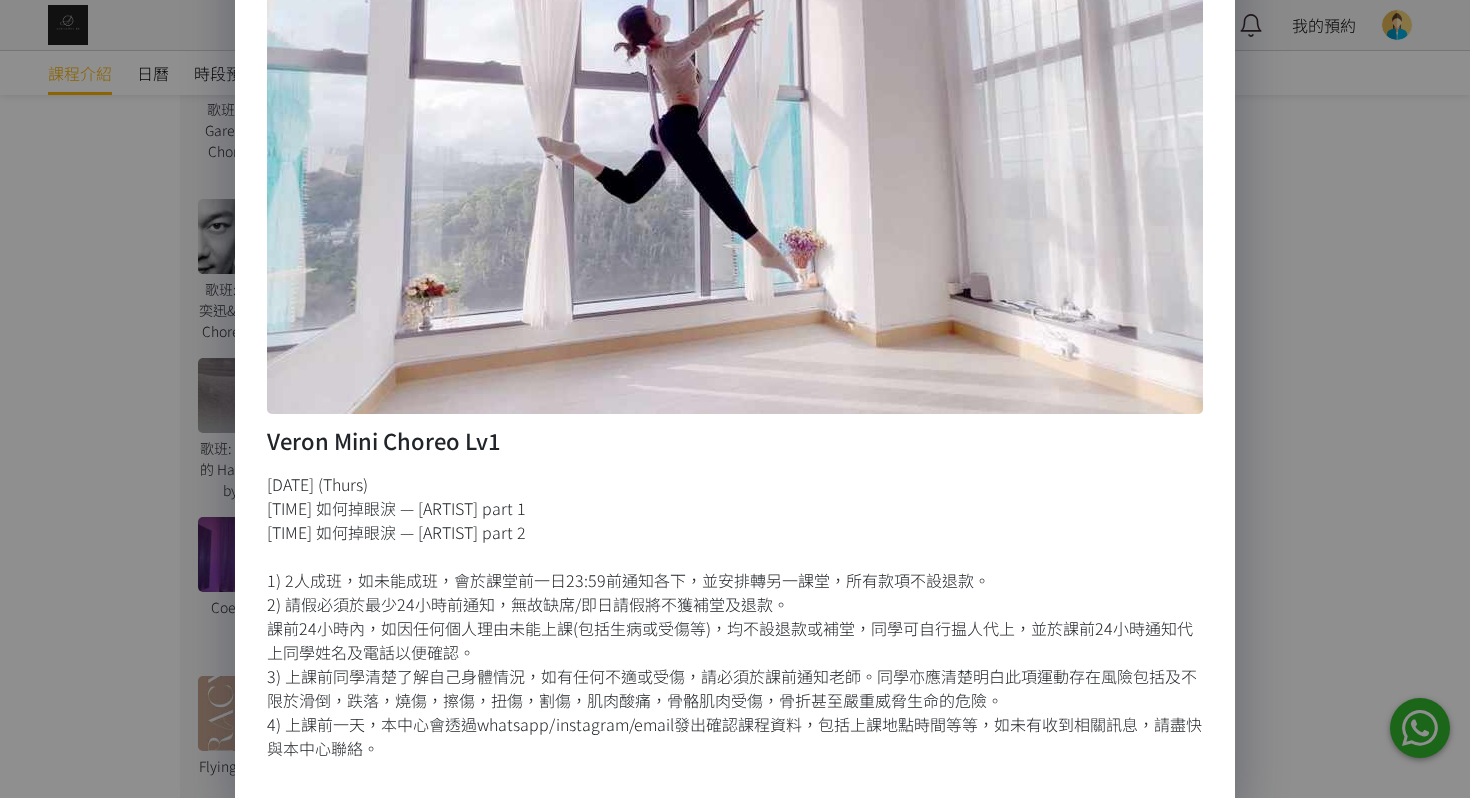 click on "[NAME] Mini Choreo Lv1   [DATE] (Thurs)
[TIME] 如何掉眼淚 — [ARTIST] part 1
[TIME] 如何掉眼淚 — [ARTIST] part 2
1) 2人成班，如未能成班，會於課堂前一日23:59前通知各下，並安排轉另一課堂，所有款項不設退款。
2) 請假必須於最少24小時前通知，無故缺席/即日請假將不獲補堂及退款。
課前24小時內，如因任何個人理由未能上課(包括生病或受傷等)，均不設退款或補堂，同學可自行揾人代上，並於課前24小時通知代上同學姓名及電話以便確認。
3) 上課前同學清楚了解自己身體情況，如有任何不適或受傷，請必須於課前通知老師。同學亦應清楚明白此項運動存在風險包括及不限於滑倒，跌落，燒傷，擦傷，扭傷，割傷，肌肉酸痛，骨骼肌肉受傷，骨折甚至嚴重威脅生命的危險。" at bounding box center [735, 399] 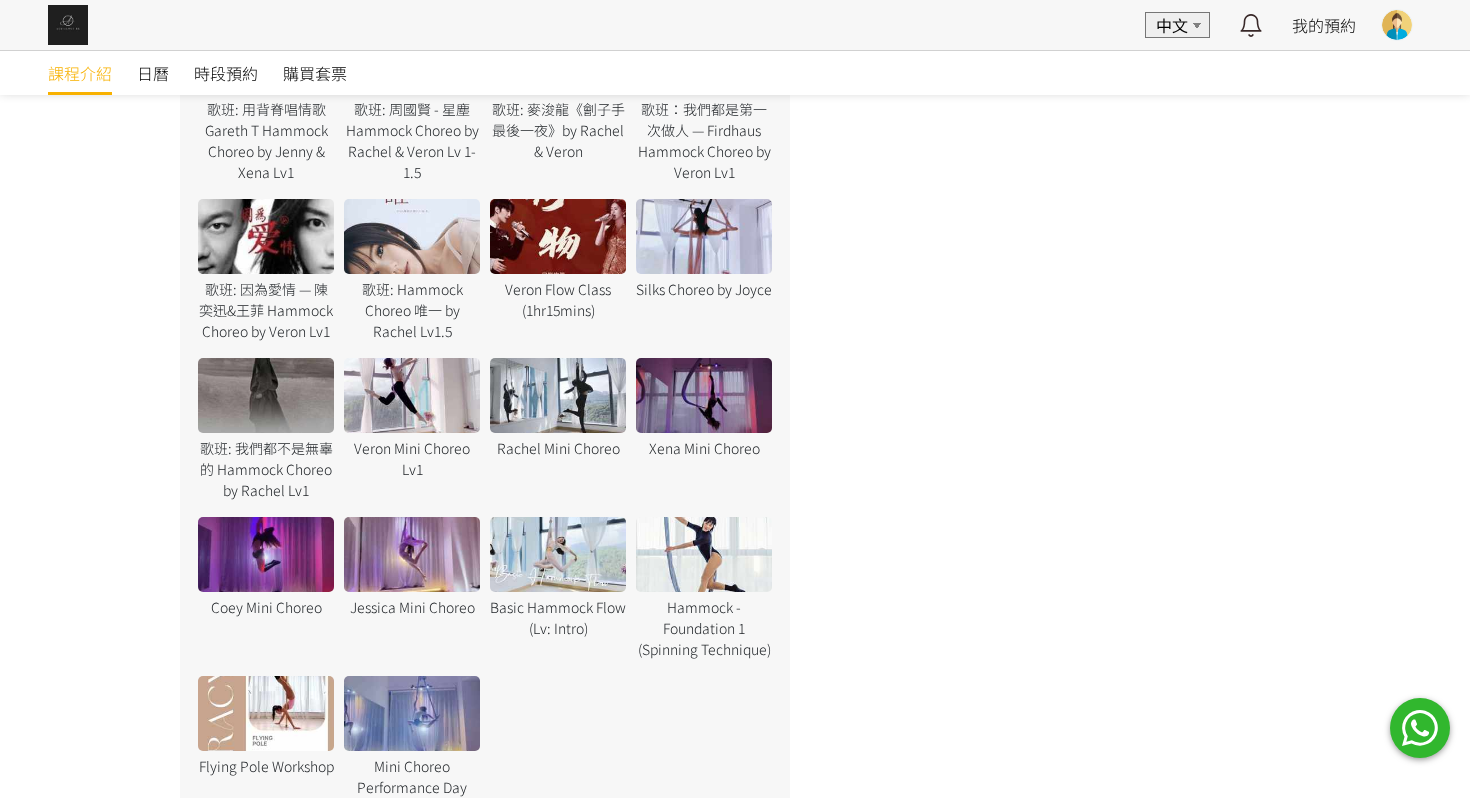 click at bounding box center [558, 395] 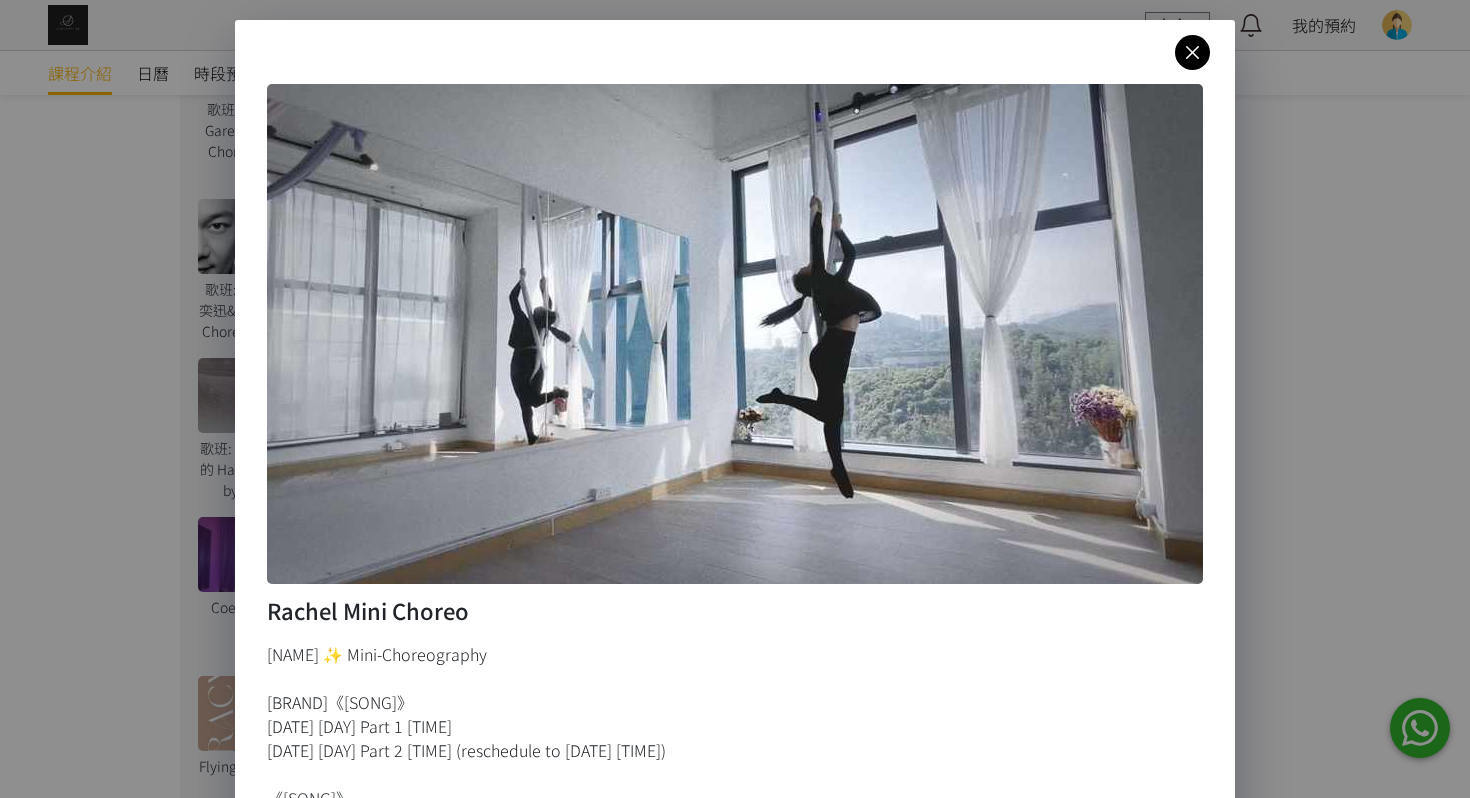 scroll, scrollTop: 656, scrollLeft: 0, axis: vertical 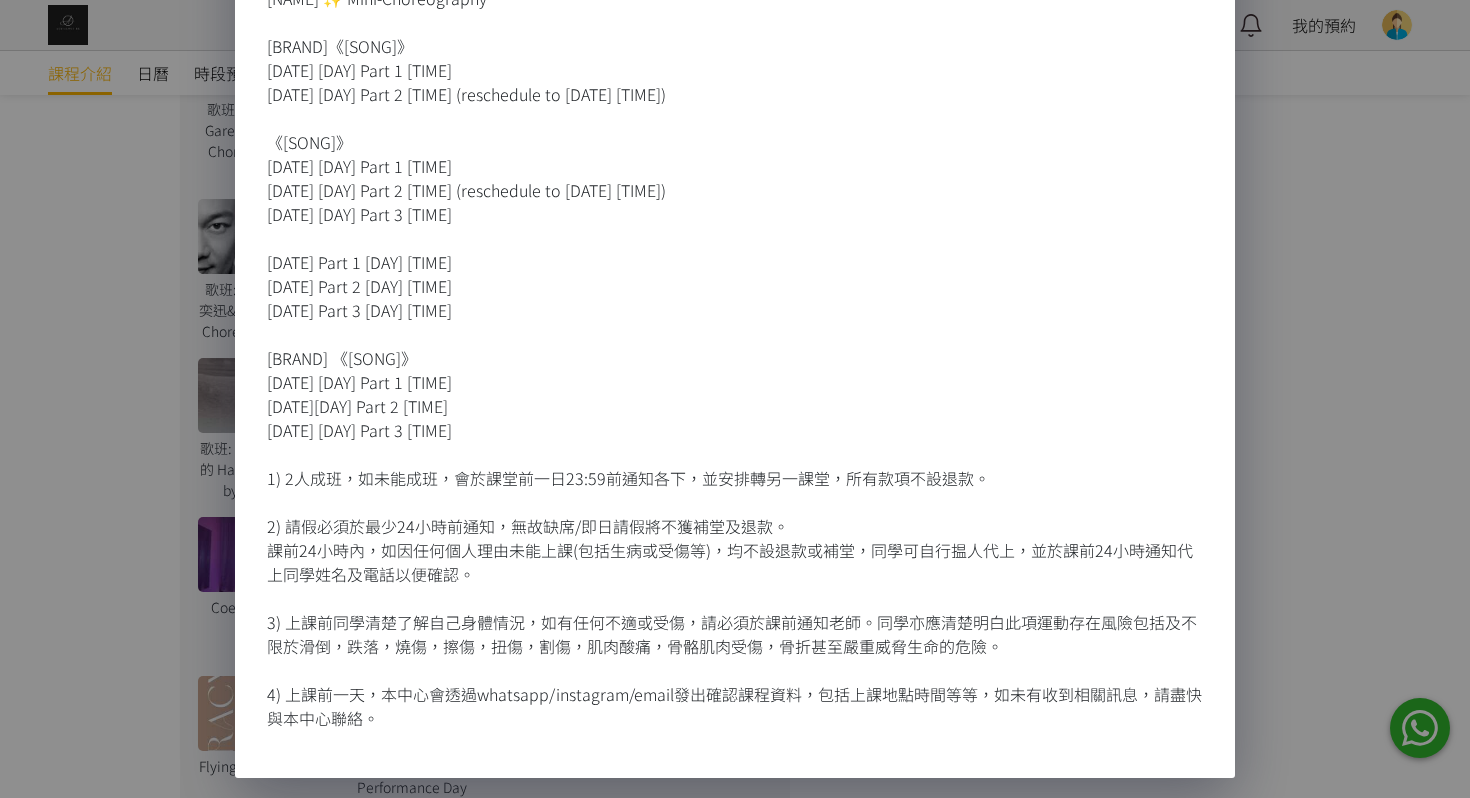 click on "[NAME] Mini Choreo   [NAME] ✨ Mini-Choreography
[BRAND]《[SONG]》
[DATE] [DAY] Part 1 [TIME]
[DATE] [DAY] Part 2 [TIME] (reschedule to [DATE] [TIME])
《[SONG]》
[DATE] [DAY] Part 1 [TIME]
[DATE] [DAY] Part 2 [TIME] (reschedule to [DATE] [TIME])
[DATE] [DAY] Part 3 [TIME]
[DATE] Part 1 [DAY] [TIME]
[DATE] Part 2 [DAY] [TIME]
[DATE] Part 3 [DAY] [TIME]
[BRAND] 《[SONG]》
[DATE] [DAY] Part 1 [TIME]
[DATE][DAY] Part 2 [TIME]
[DATE] [DAY] Part 3 [TIME]
1) 2人成班，如未能成班，會於課堂前一日23:59前通知各下，並安排轉另一課堂，所有款項不設退款。
2) 請假必須於最少24小時前通知，無故缺席/即日請假將不獲補堂及退款。" at bounding box center [735, 399] 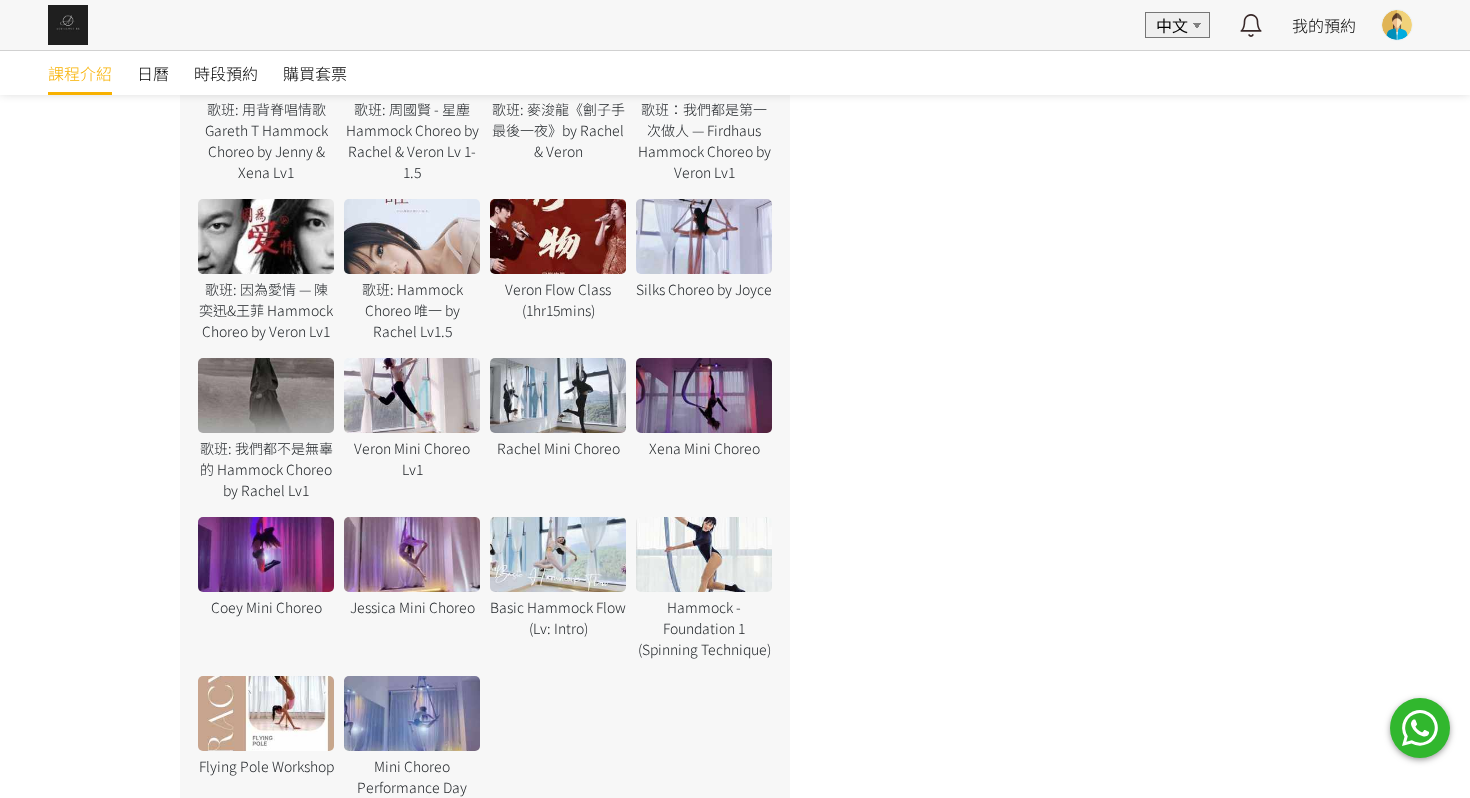 click at bounding box center [704, 395] 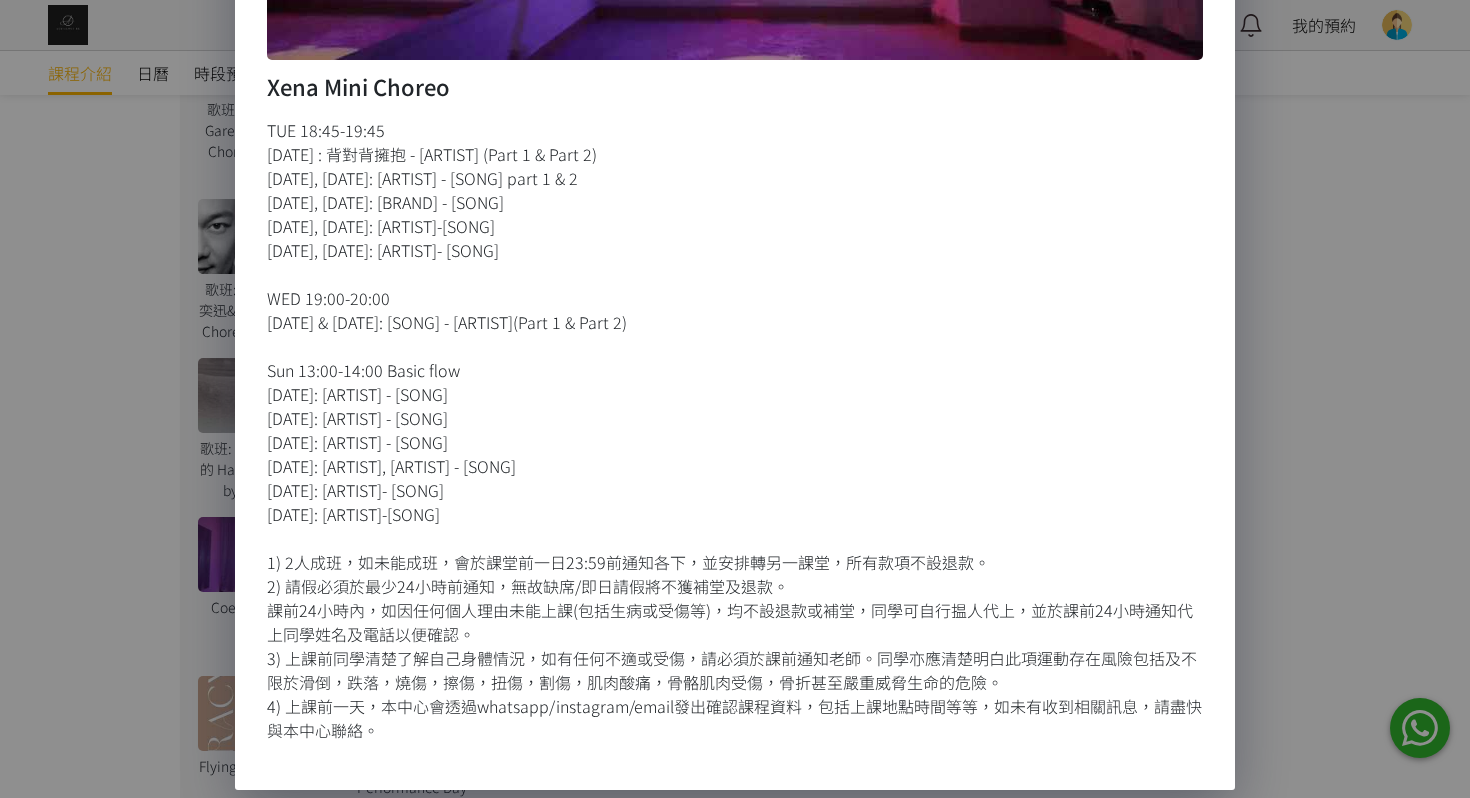 scroll, scrollTop: 536, scrollLeft: 0, axis: vertical 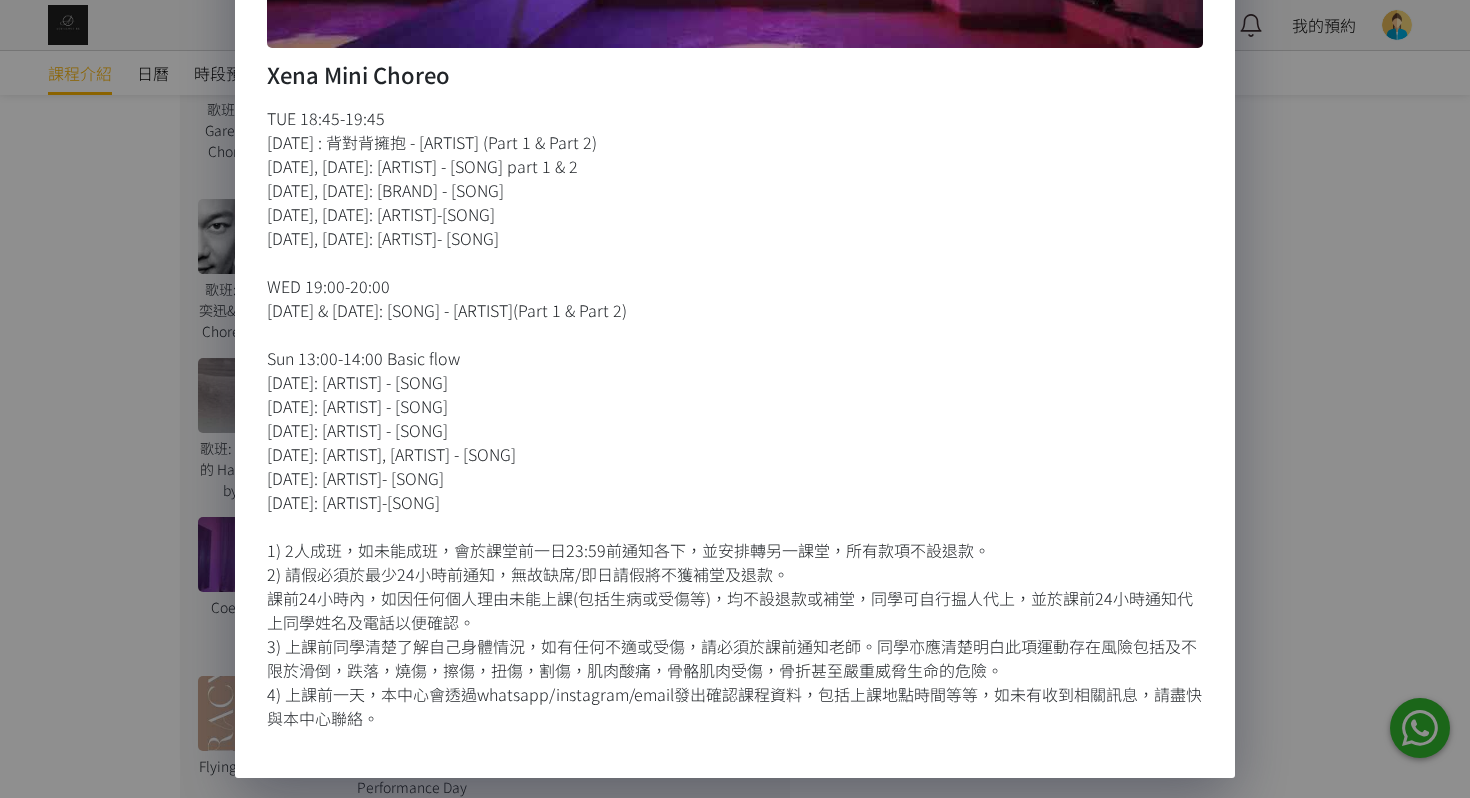 click on "[NAME] Mini Choreo   [DAY] [TIME]
[DATE] & [DATE]: 背對背擁抱 - [ARTIST] (Part 1 & Part 2)
[DATE], [DATE]: [ARTIST] - [SONG] part 1 & 2
[DATE], [DATE]: [BRAND] - [SONG]
[DATE], [DATE]: [ARTIST]-[SONG]
[DATE], [DATE]: [ARTIST]- [SONG]
[DAY] [TIME]
[DATE] & [DATE]: [SONG] - [ARTIST](Part 1 & Part 2)
[DAY] [TIME] Basic flow
[DATE]: [ARTIST] - [SONG]
[DATE]: [ARTIST] - [SONG]
[DATE]: [ARTIST] - [SONG]
[DATE]: [ARTIST], [ARTIST] - [SONG]
[DATE]: [ARTIST]- [SONG]
[DATE]: [ARTIST]-[SONG]
1) 2人成班，如未能成班，會於課堂前一日23:59前通知各下，並安排轉另一課堂，所有款項不設退款。
2) 請假必須於最少24小時前通知，無故缺席/即日請假將不獲補堂及退款。" at bounding box center (735, 399) 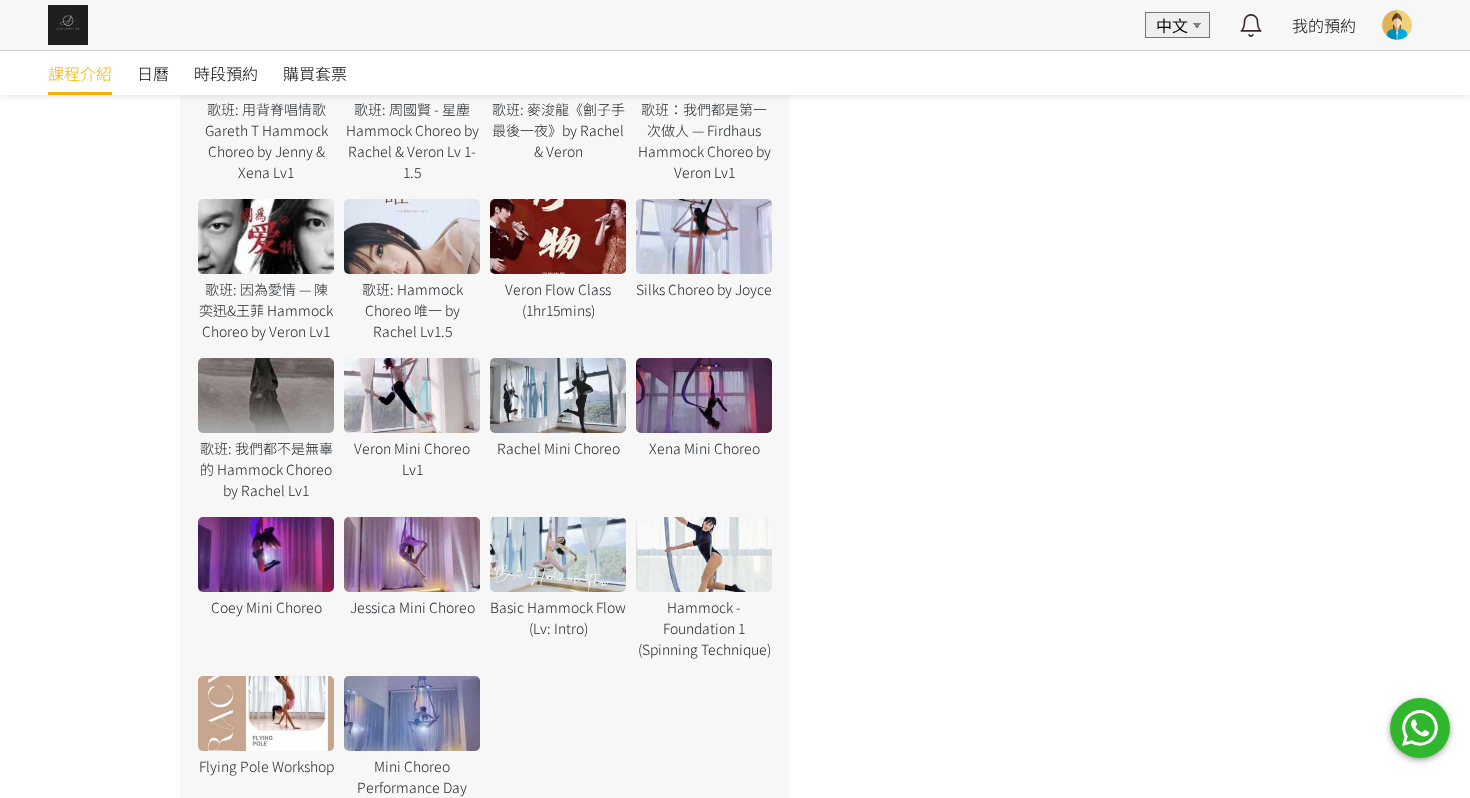 click at bounding box center (558, 554) 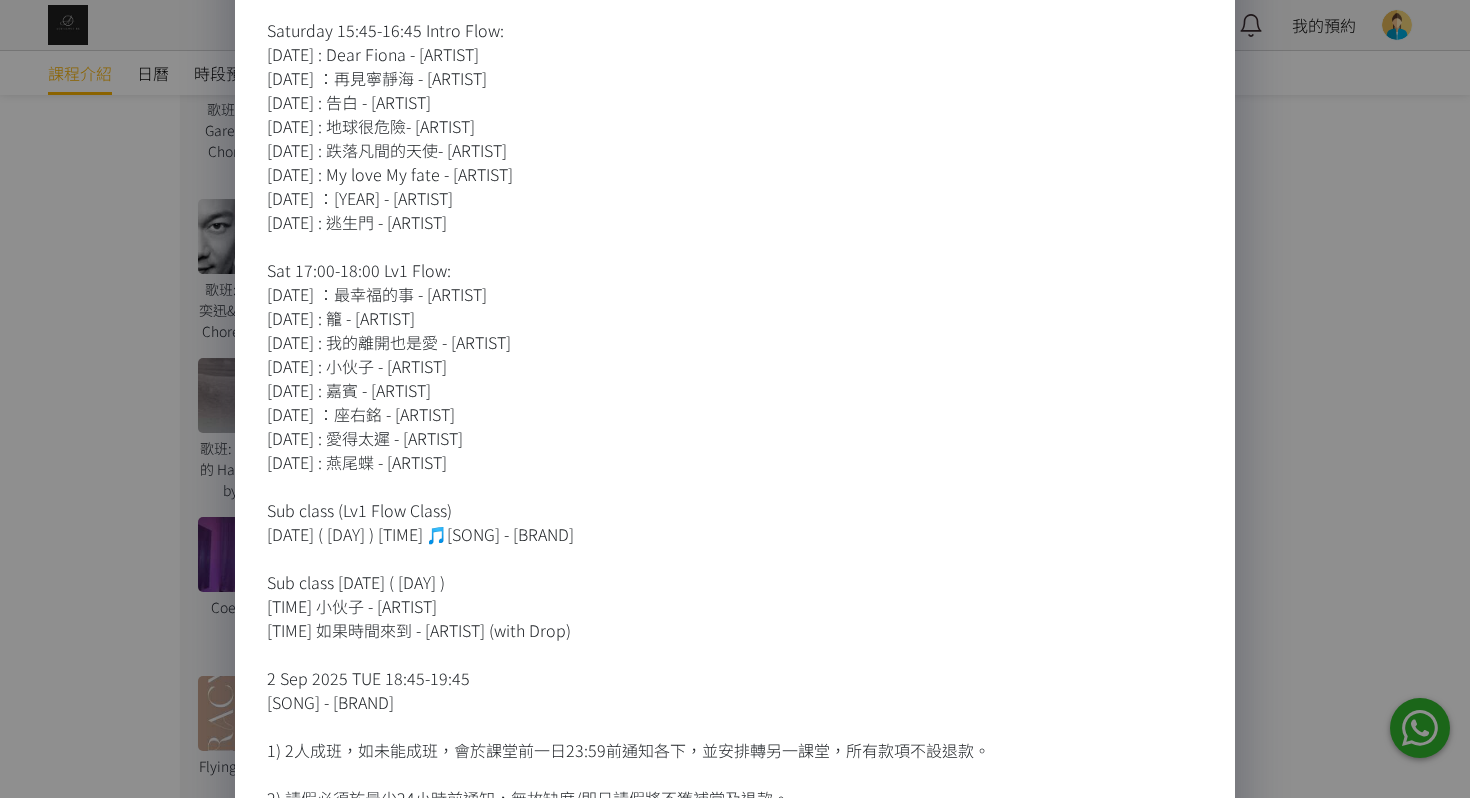 scroll, scrollTop: 986, scrollLeft: 0, axis: vertical 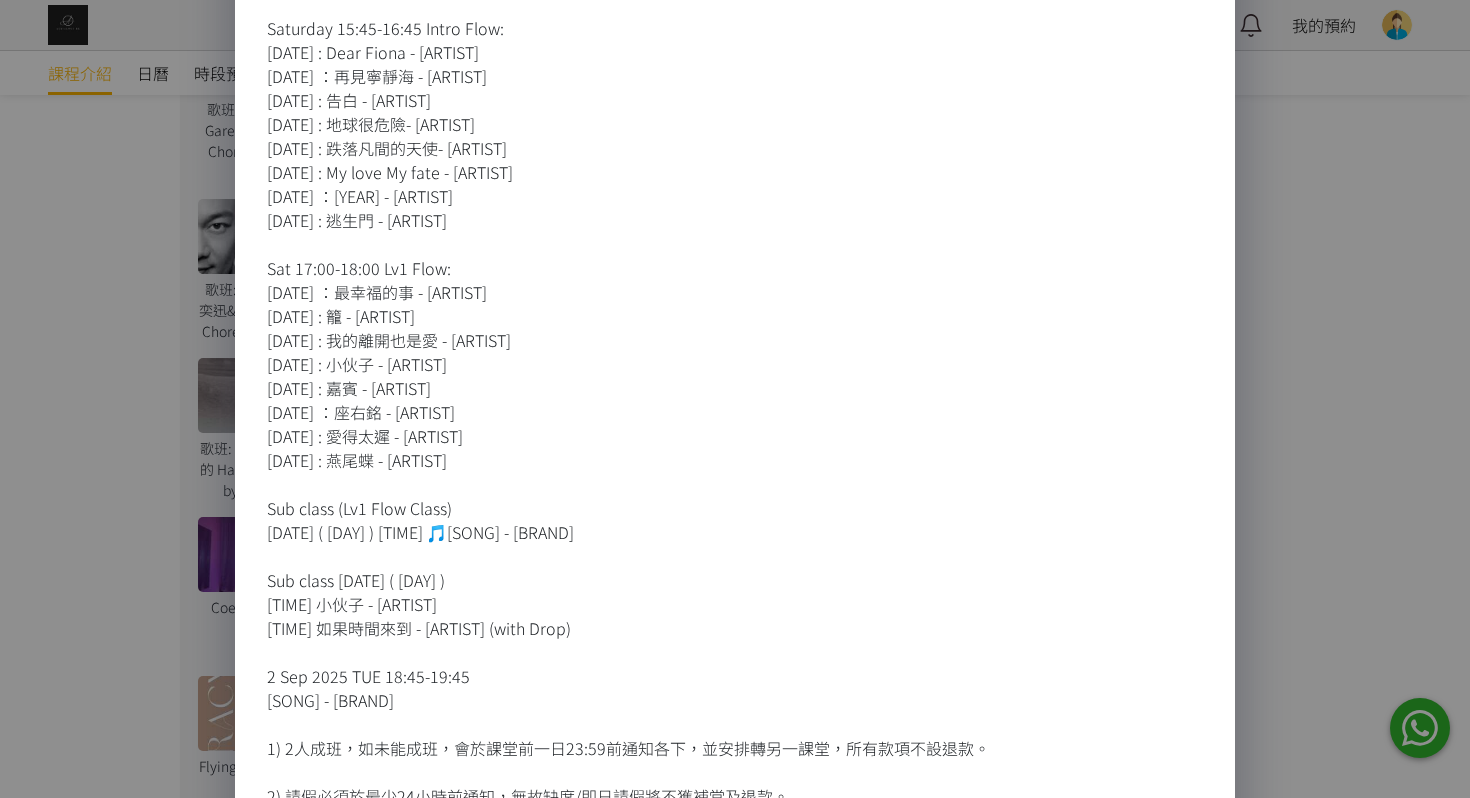 click on "Basic Hammock Flow (Lv: Intro)   Hammock Basic Flow💫
每堂會教一段簡單flow配合一個重點，例如: fan kick，轉hip，轉膊頭等等，將每個小技巧focus在一個flow內練好。課堂上會協助學生微調姿勢以穩定及安全做到動作，並找到適合自己的靚角度🤍
Tuesday Intro Flow class by [NAME] [TIME]
[DATE] : 再見寧靜海 - [ARTIST]
[DATE]  : 告白 - [ARTIST]
[DATE] : 地球很危險- [ARTIST]
[DATE] : 跌落凡間的天使- [ARTIST]
[DATE] : My love My fate - [ARTIST]
[DATE]   : [YEAR] - [ARTIST]
[DATE]  : 逃生門 - [ARTIST]
[DATE] : 可惜沒如果 - [ARTIST]
Saturday [TIME] Intro Flow:
[DATE] :  Dear Fiona - [ARTIST]
[DATE]  ：再見寧靜海 - [ARTIST]
[DATE]  : 告白 - [ARTIST]
[DATE] : 地球很危險- [ARTIST]
[DATE] : 跌落凡間的天使- [ARTIST]
[DATE] :  My love My fate - [ARTIST]
[DATE]   ：[YEAR] - [ARTIST]
[DATE]   : 逃生門 - [ARTIST]
Sat [TIME]Lv1 Flow:
[DATE] ：最幸福的事 - [ARTIST]" at bounding box center [735, 399] 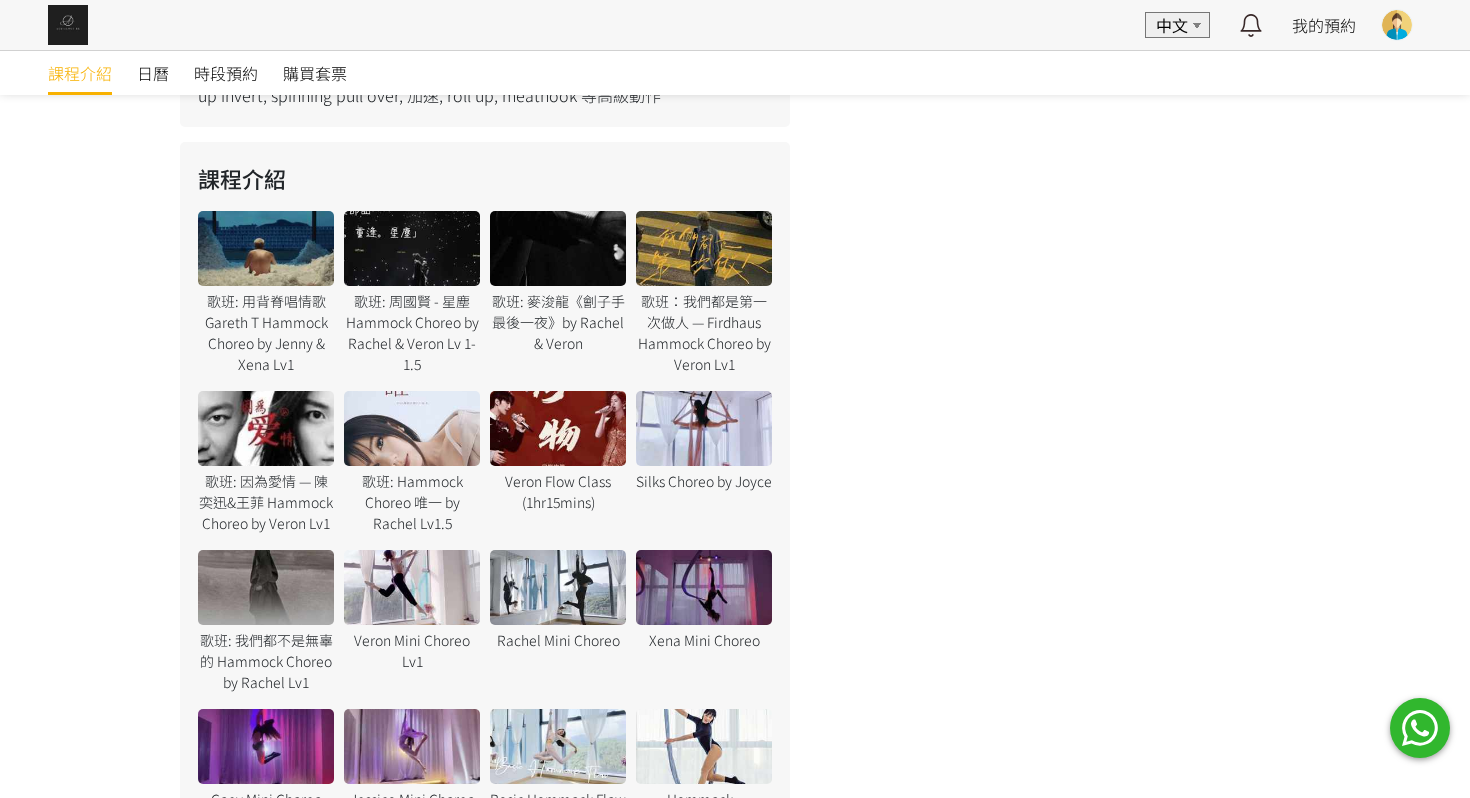 scroll, scrollTop: 1127, scrollLeft: 0, axis: vertical 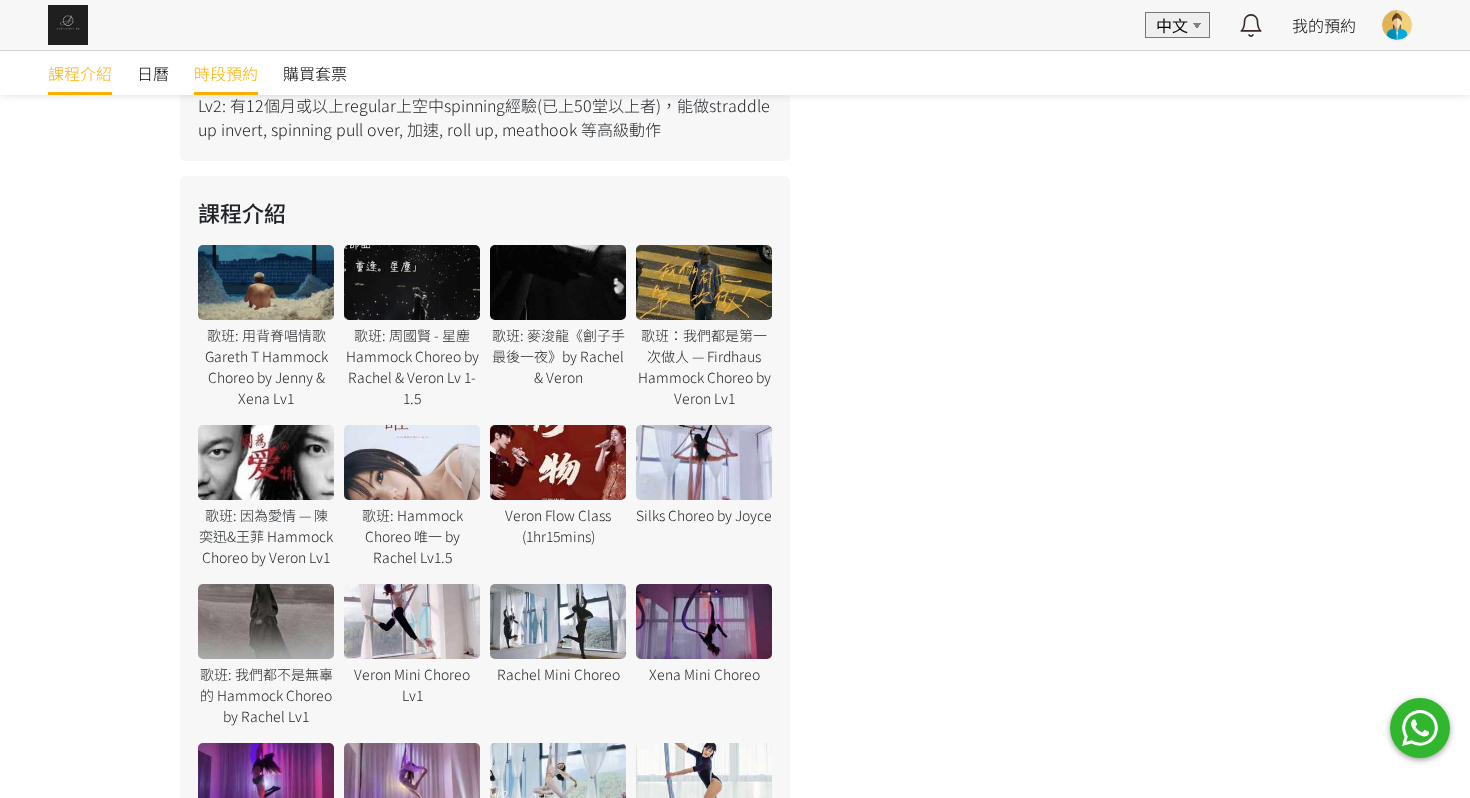 click on "時段預約" at bounding box center [226, 73] 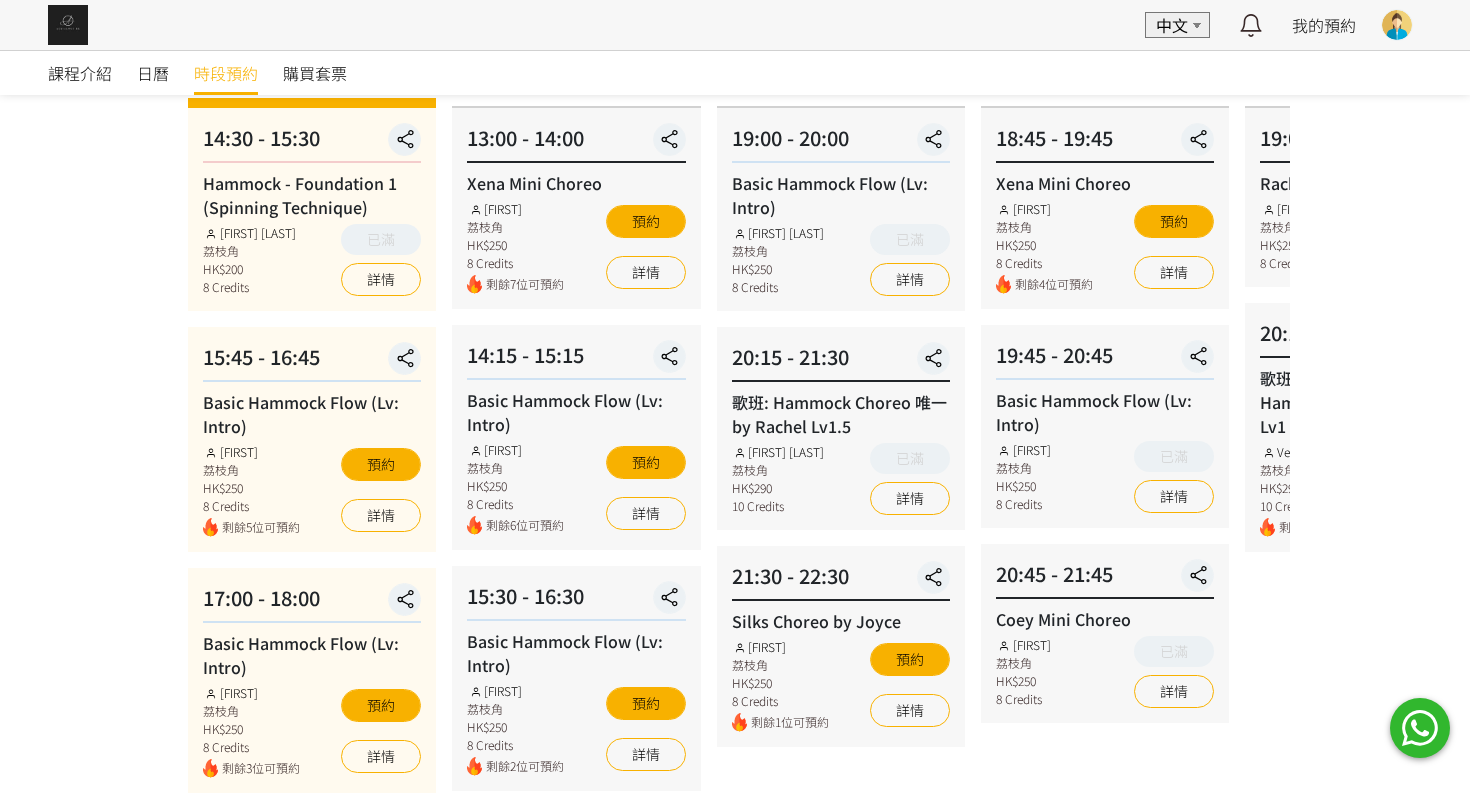 scroll, scrollTop: 0, scrollLeft: 0, axis: both 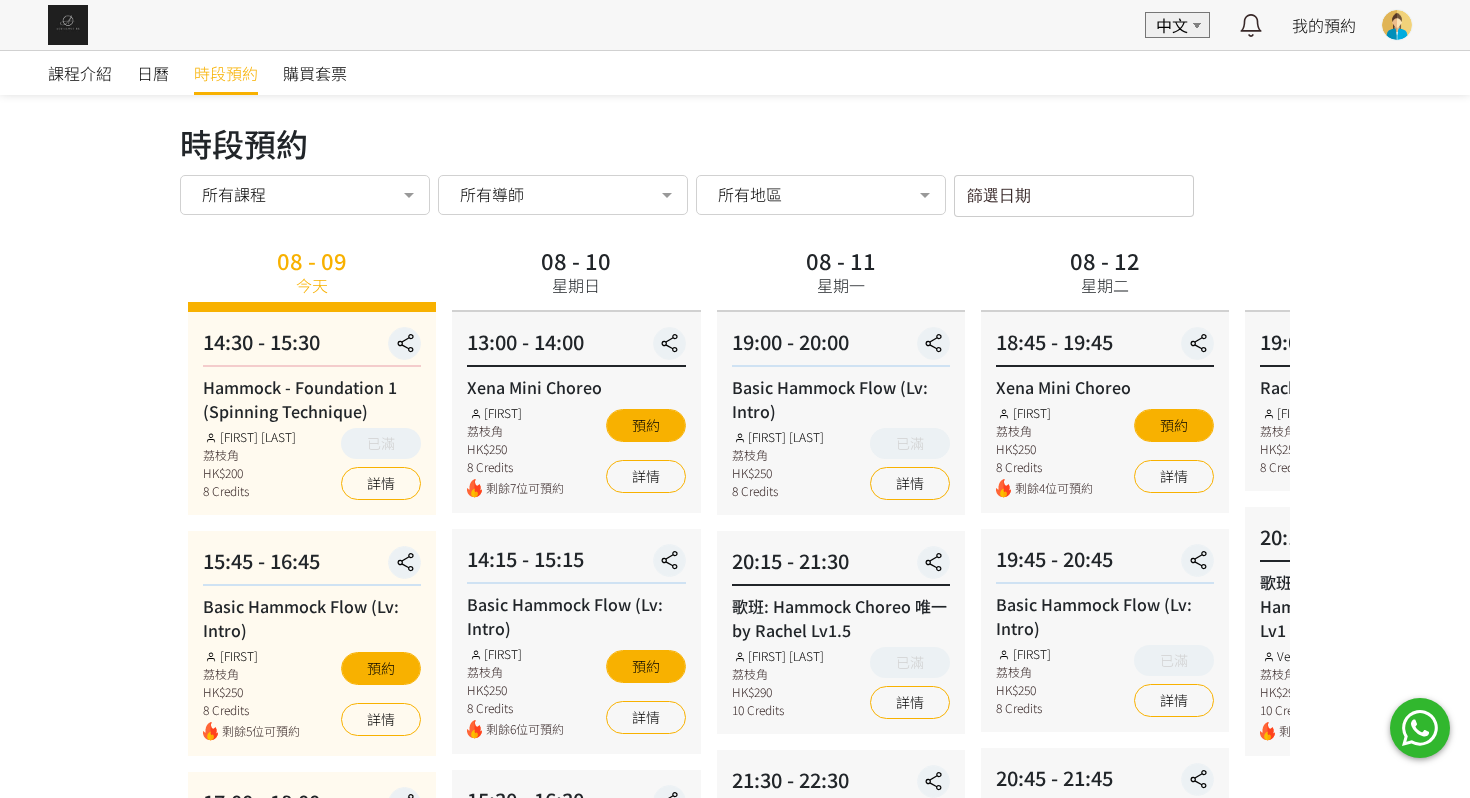 click on "篩選日期" at bounding box center [1074, 196] 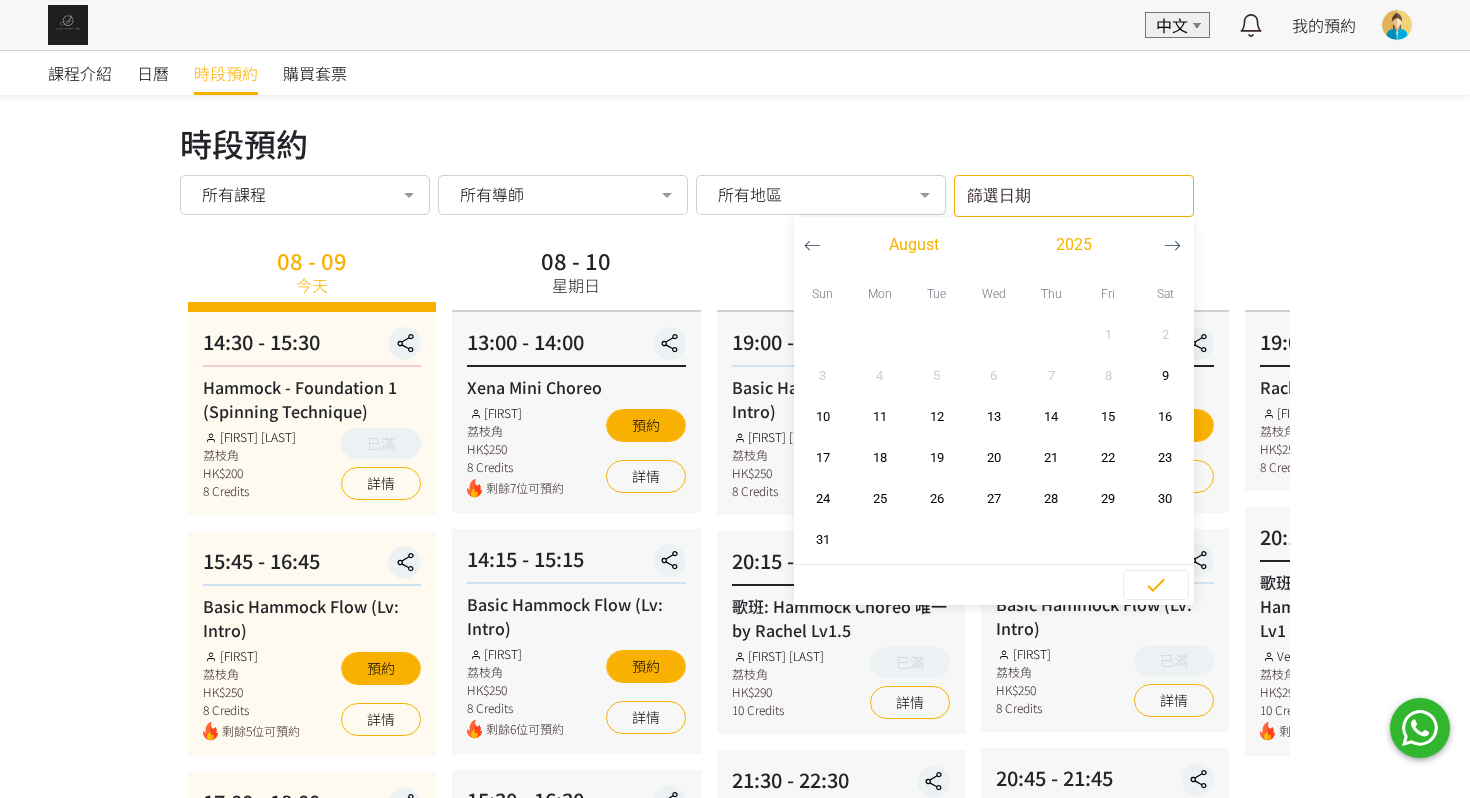 click 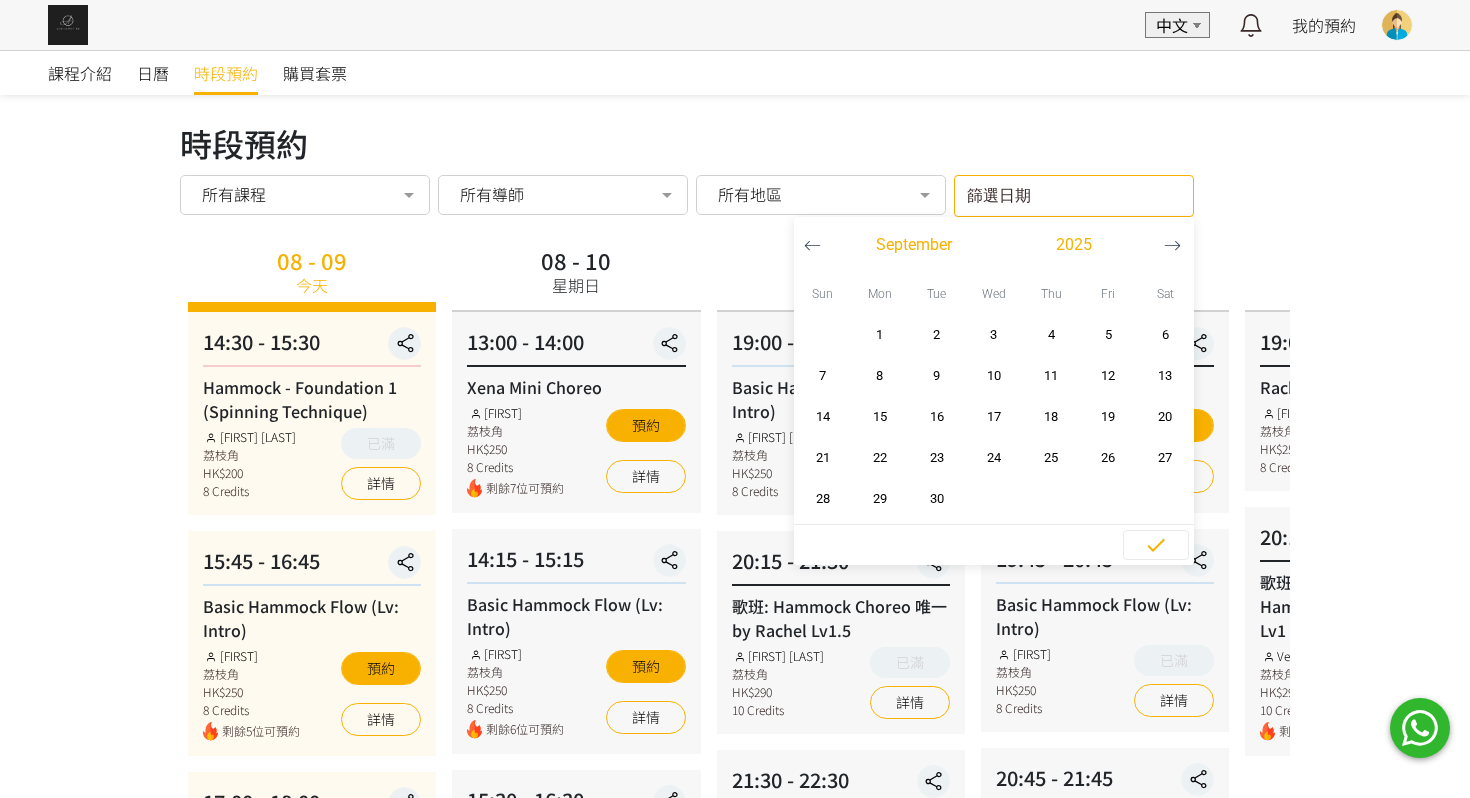 click 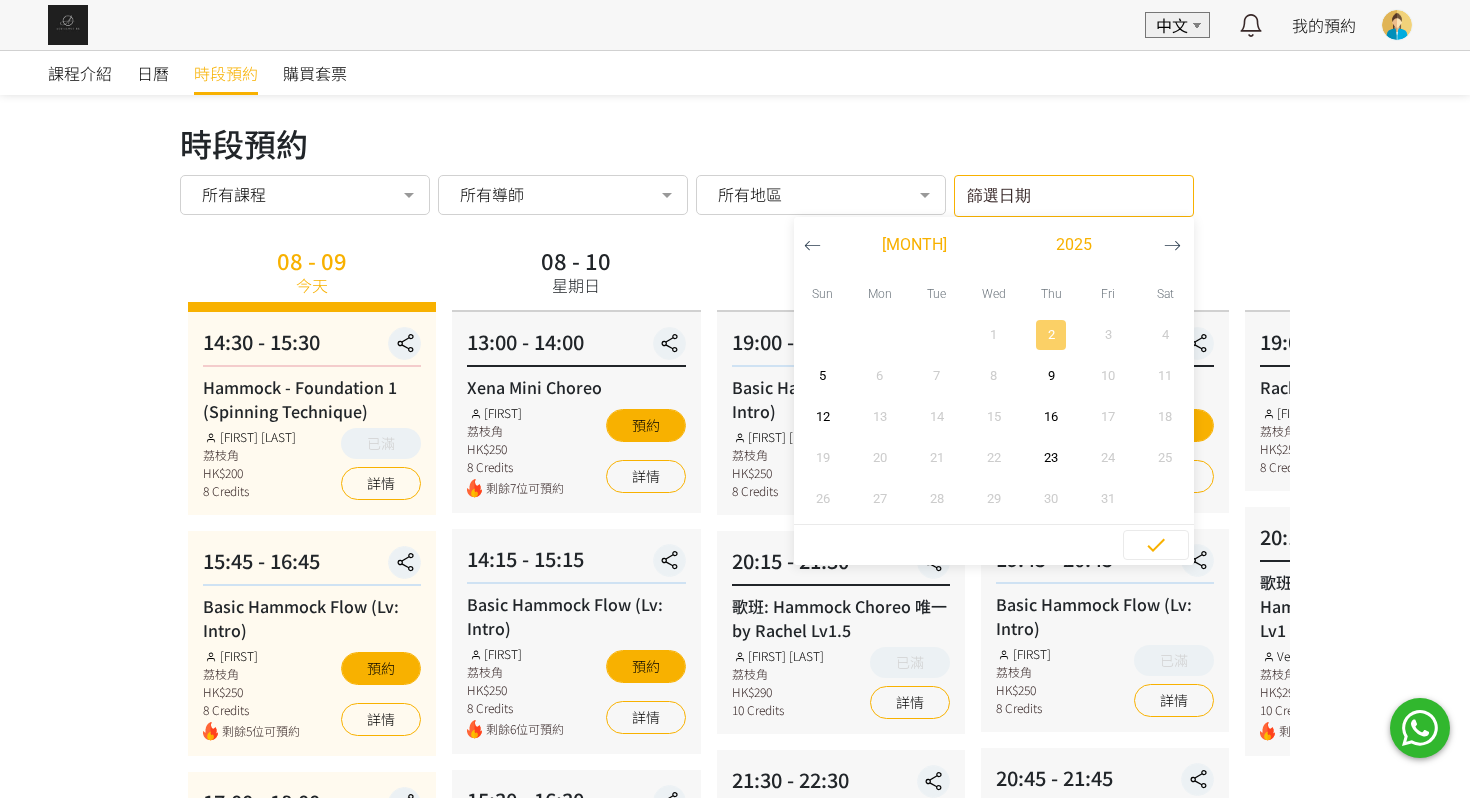 click on "2" at bounding box center (1051, 335) 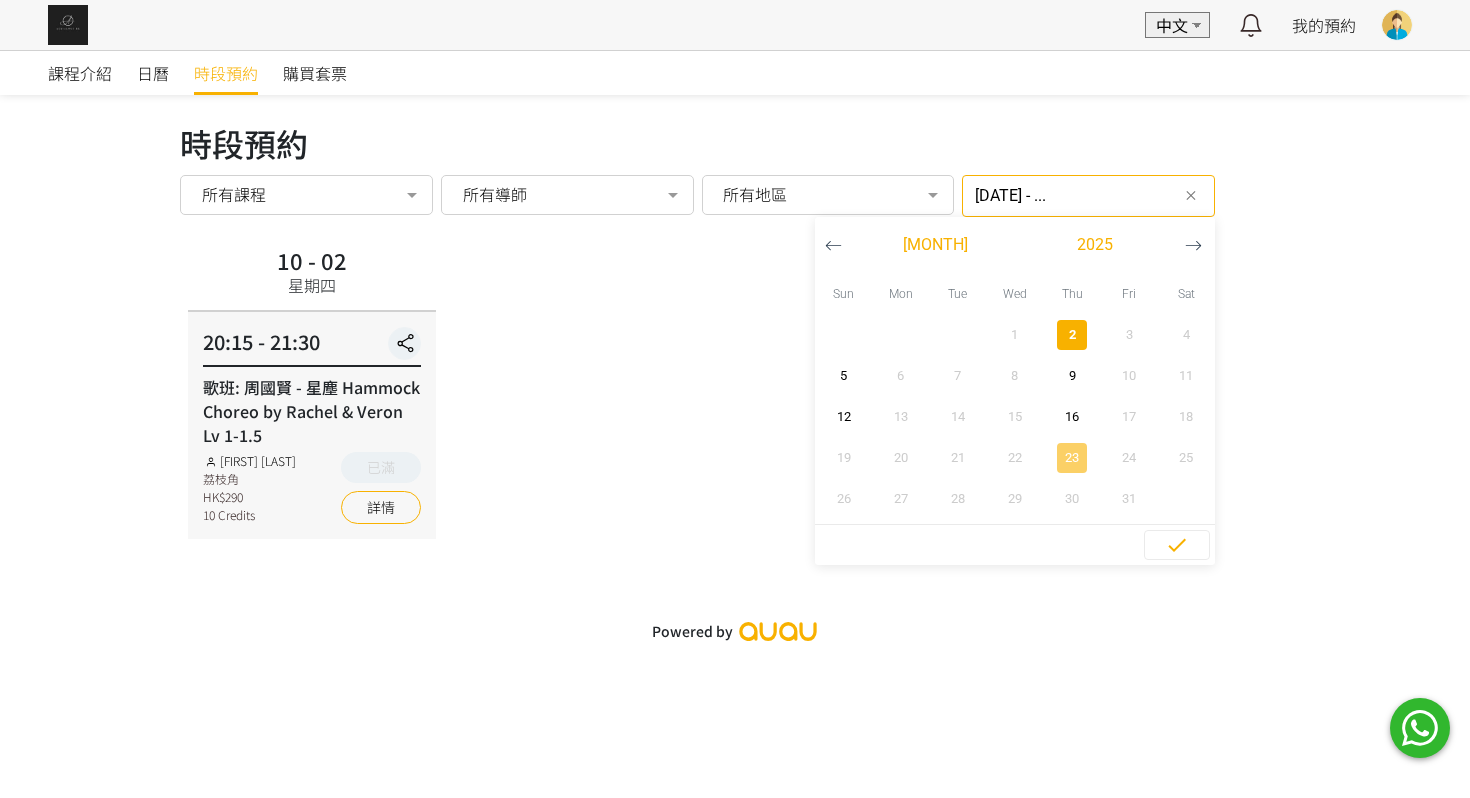 click on "23" at bounding box center [1072, 458] 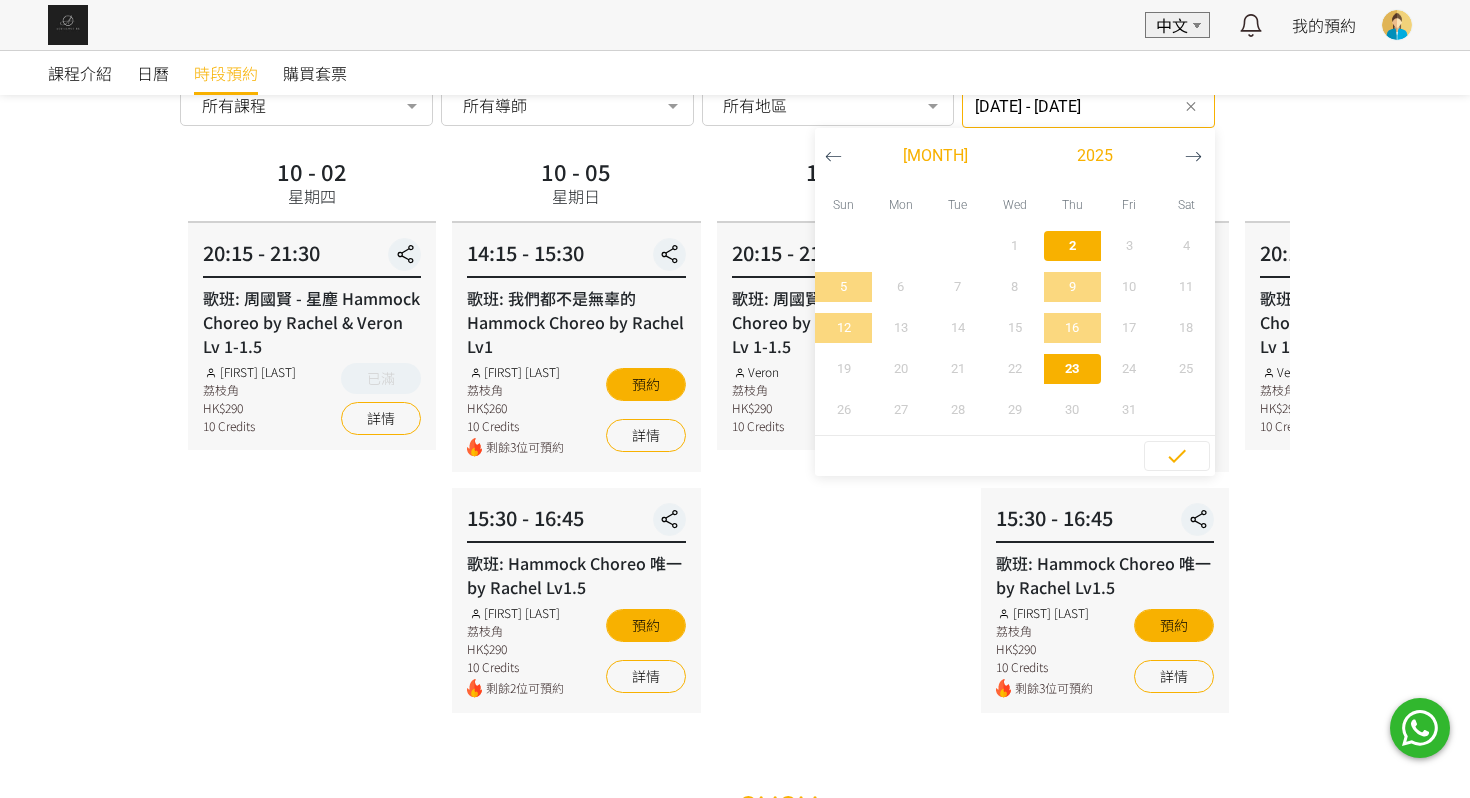 scroll, scrollTop: 117, scrollLeft: 0, axis: vertical 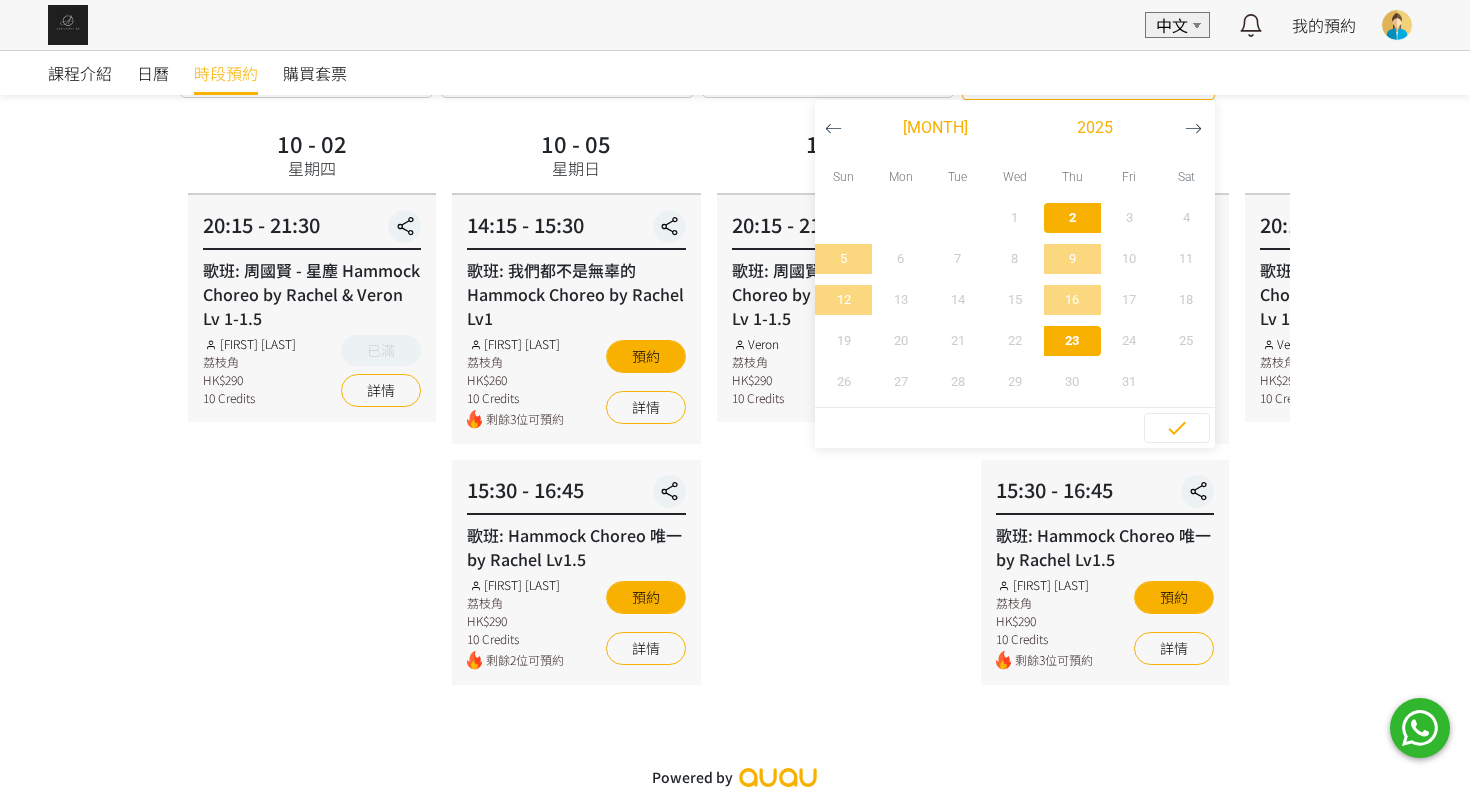 click on "10 -
09
星期四
20:15 - 21:30
歌班: 周國賢 - 星塵 Hammock Choreo by Rachel & Veron Lv 1-1.5
Veron
荔枝角
HK$290
10 Credits
已滿
詳情" at bounding box center [841, 404] 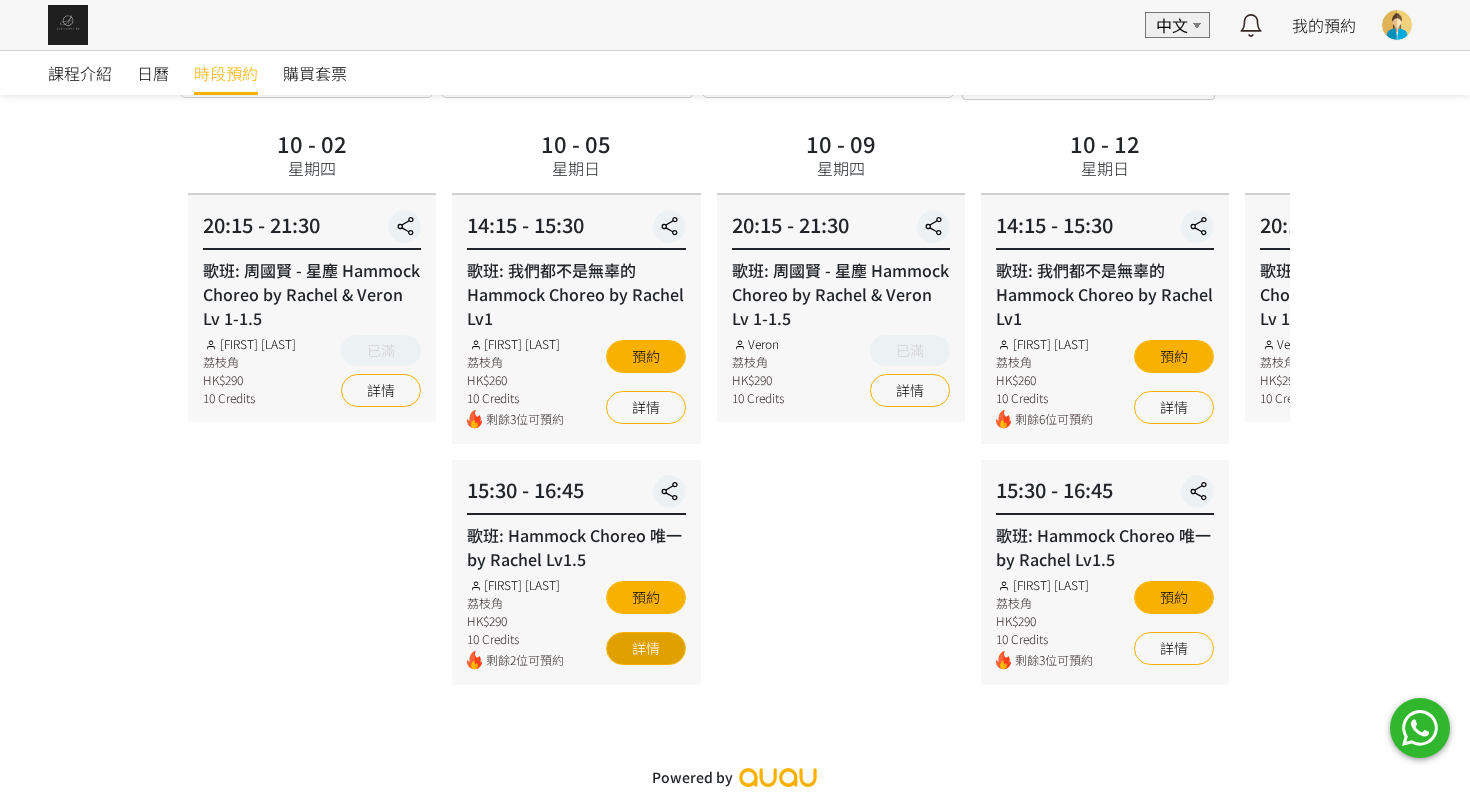 click on "詳情" at bounding box center [646, 648] 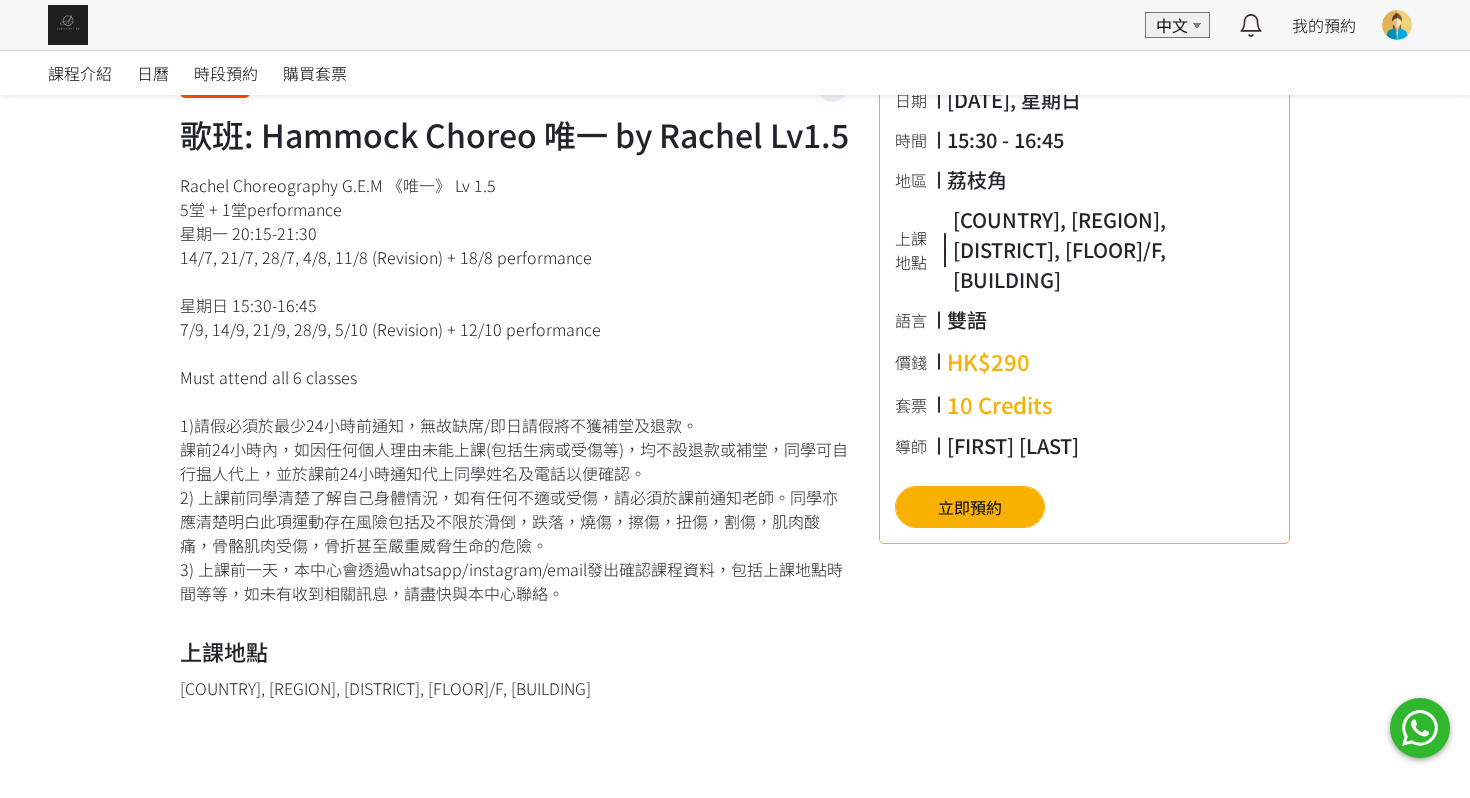 scroll, scrollTop: 489, scrollLeft: 0, axis: vertical 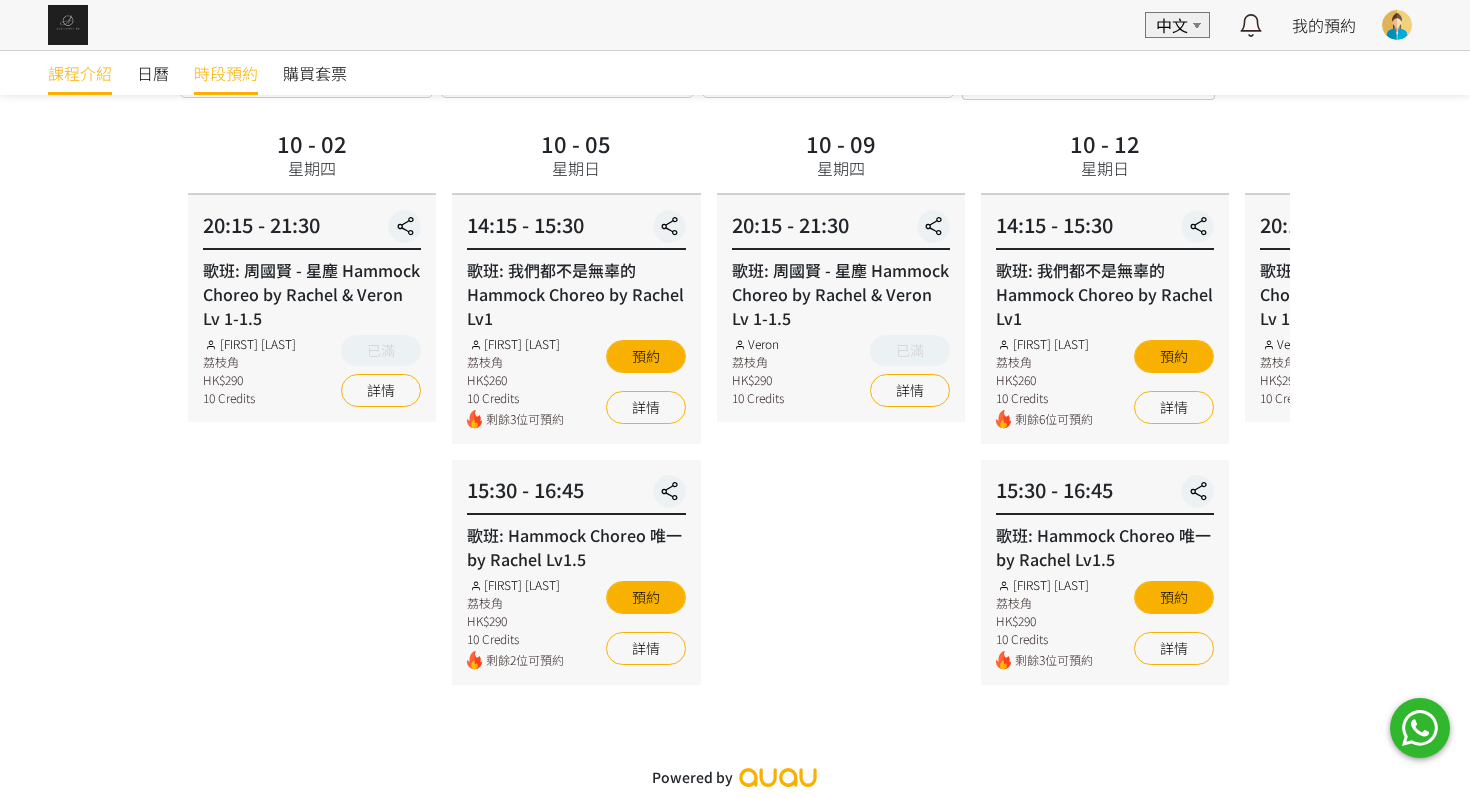 click on "課程介紹" at bounding box center (80, 73) 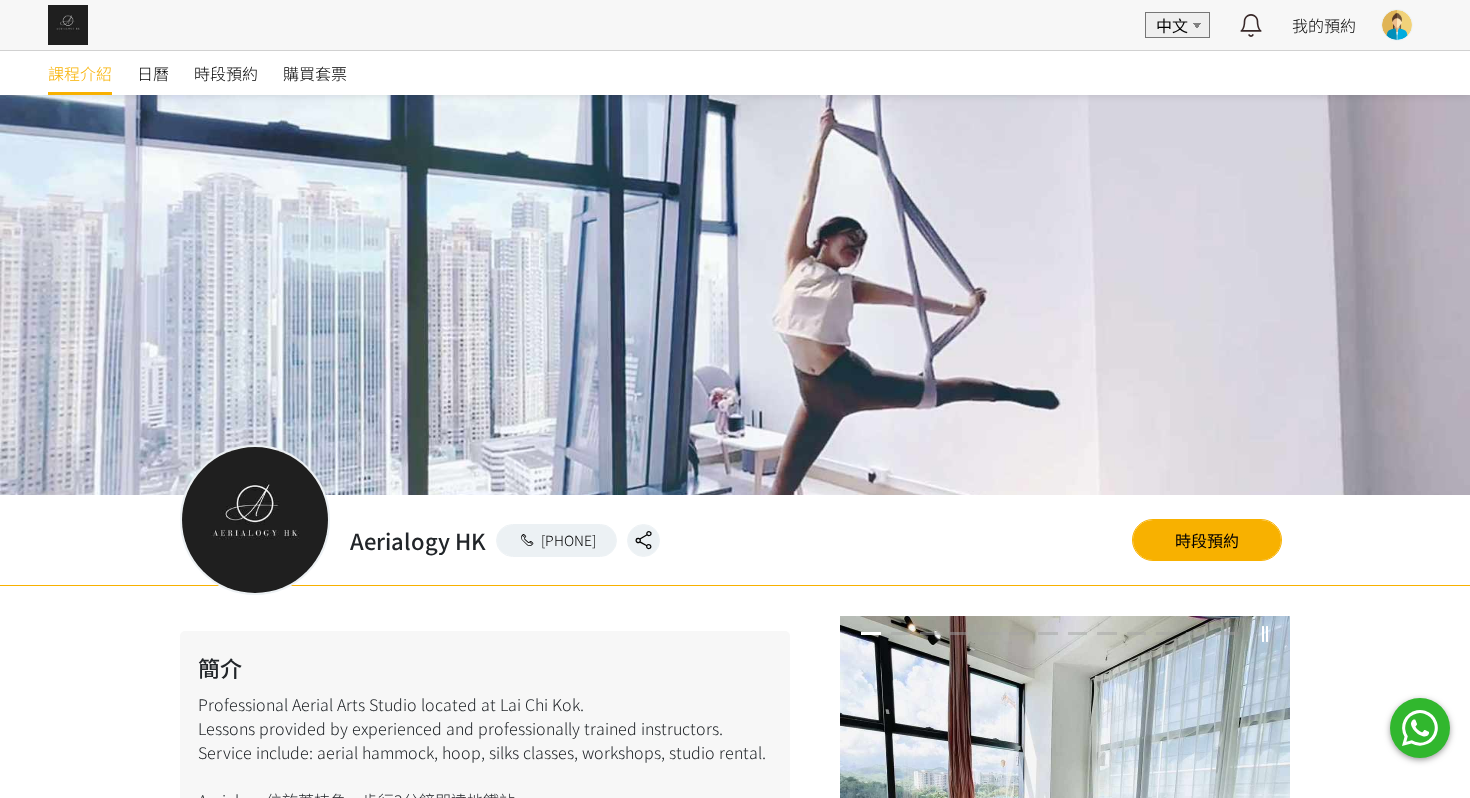 scroll, scrollTop: 1303, scrollLeft: 0, axis: vertical 